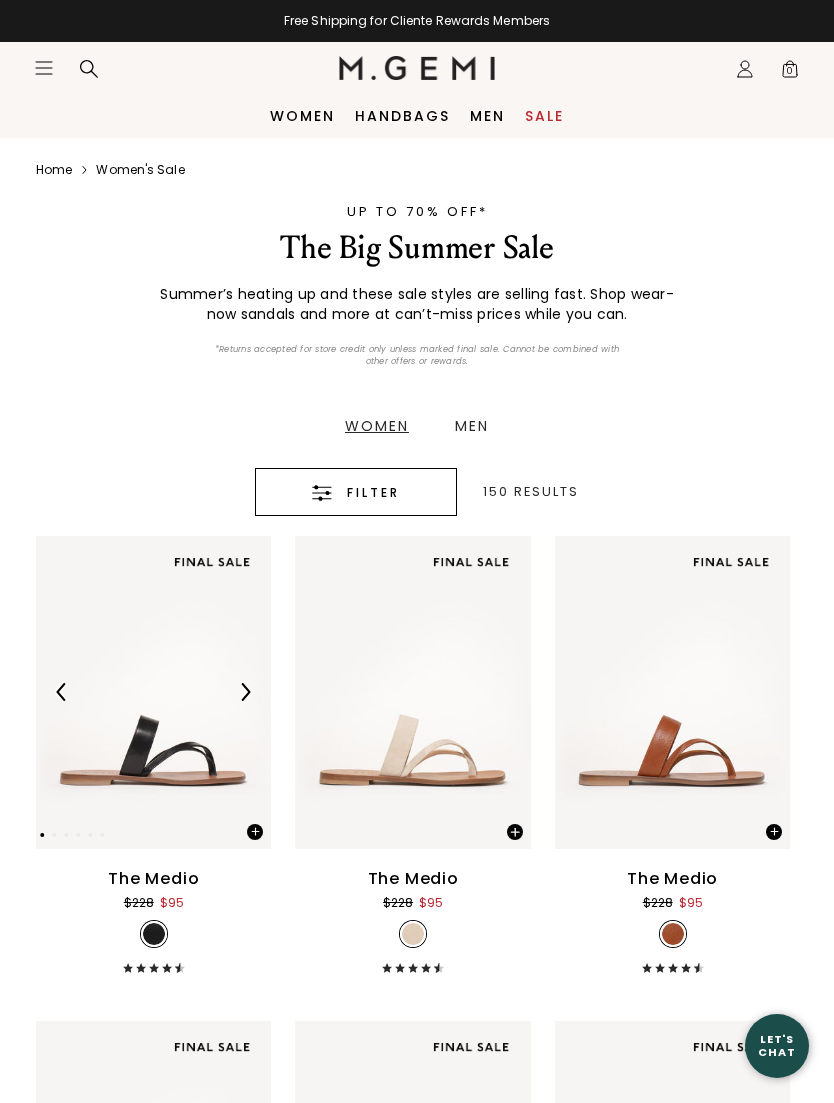 scroll, scrollTop: 0, scrollLeft: 0, axis: both 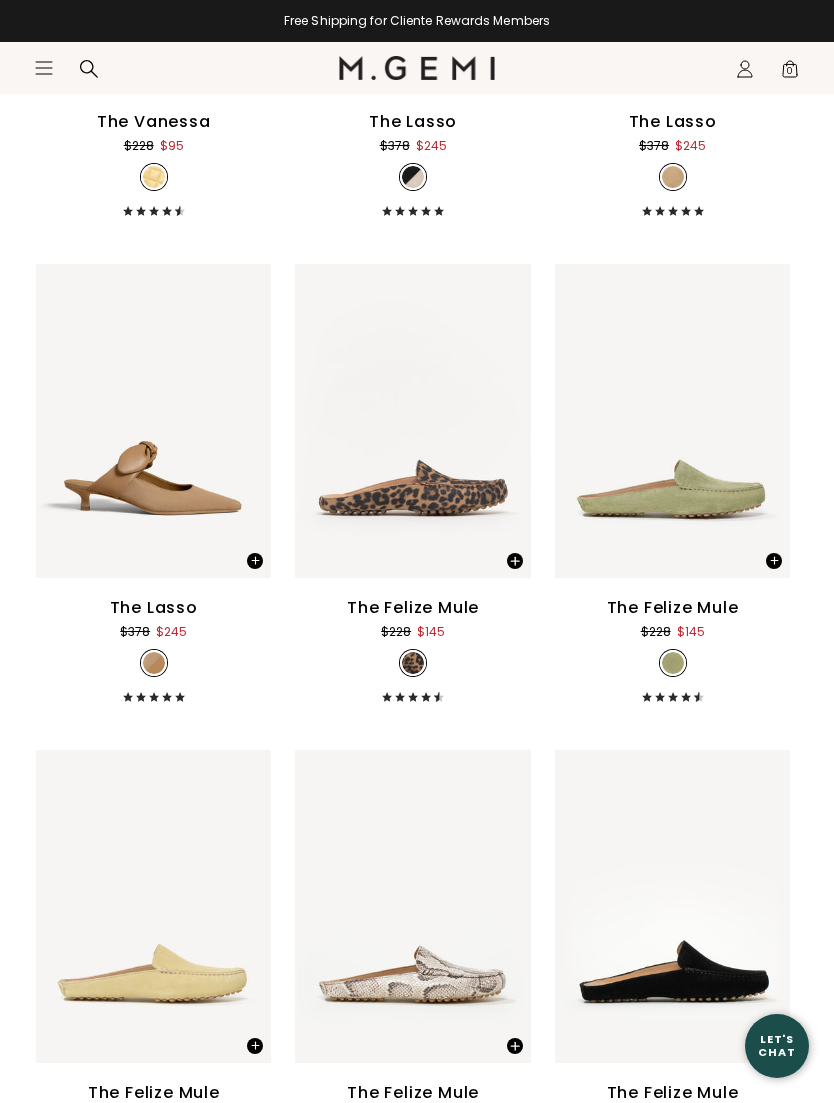 click on "The Felize Mule" at bounding box center (673, 608) 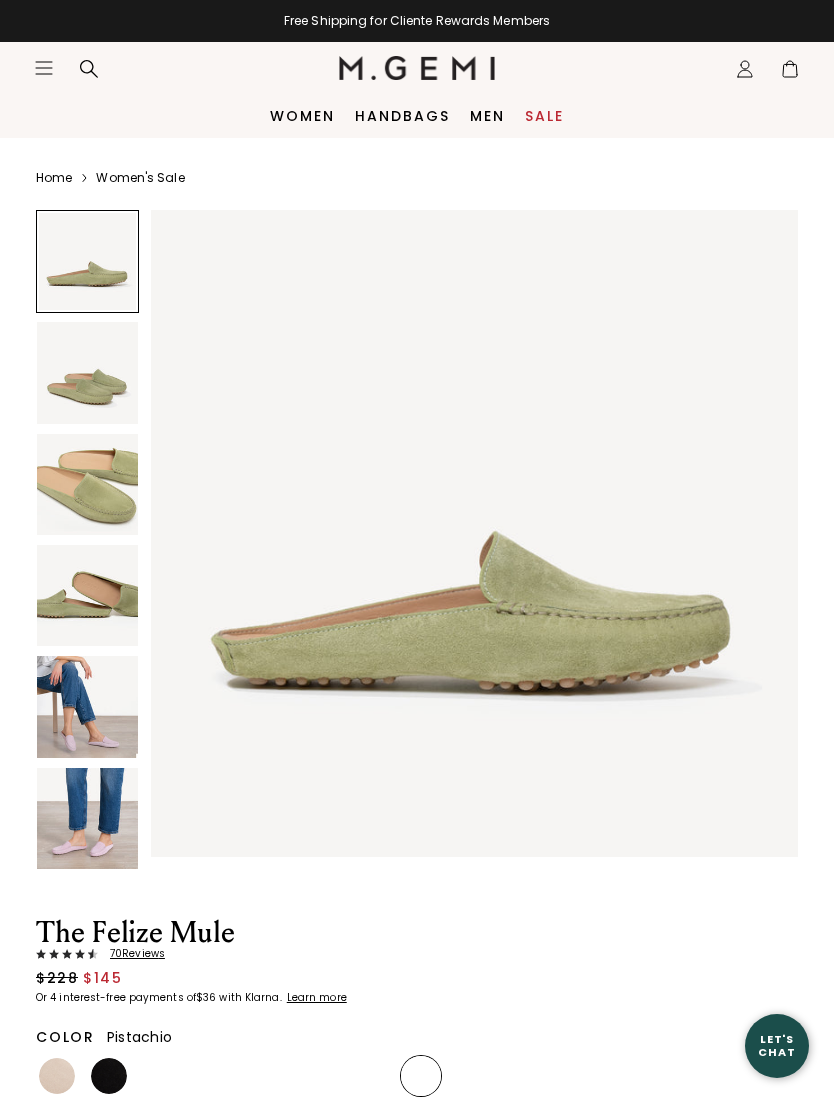 scroll, scrollTop: 0, scrollLeft: 0, axis: both 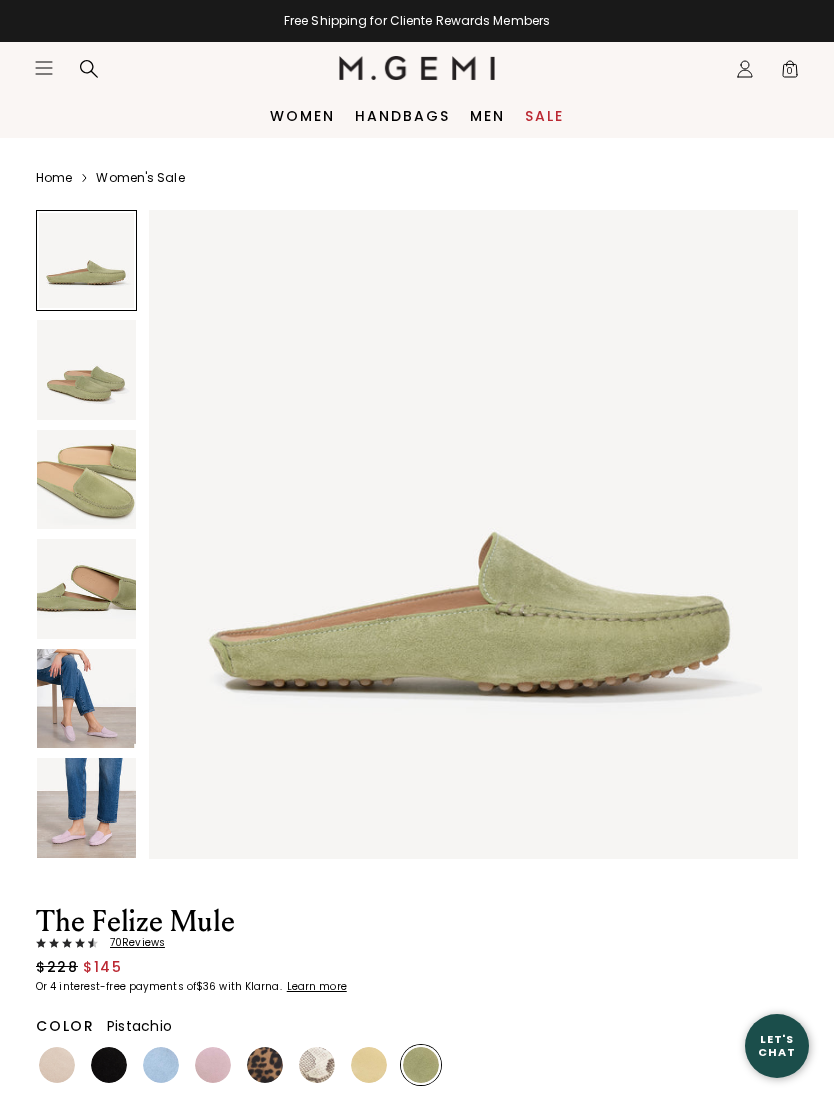 click at bounding box center (86, 369) 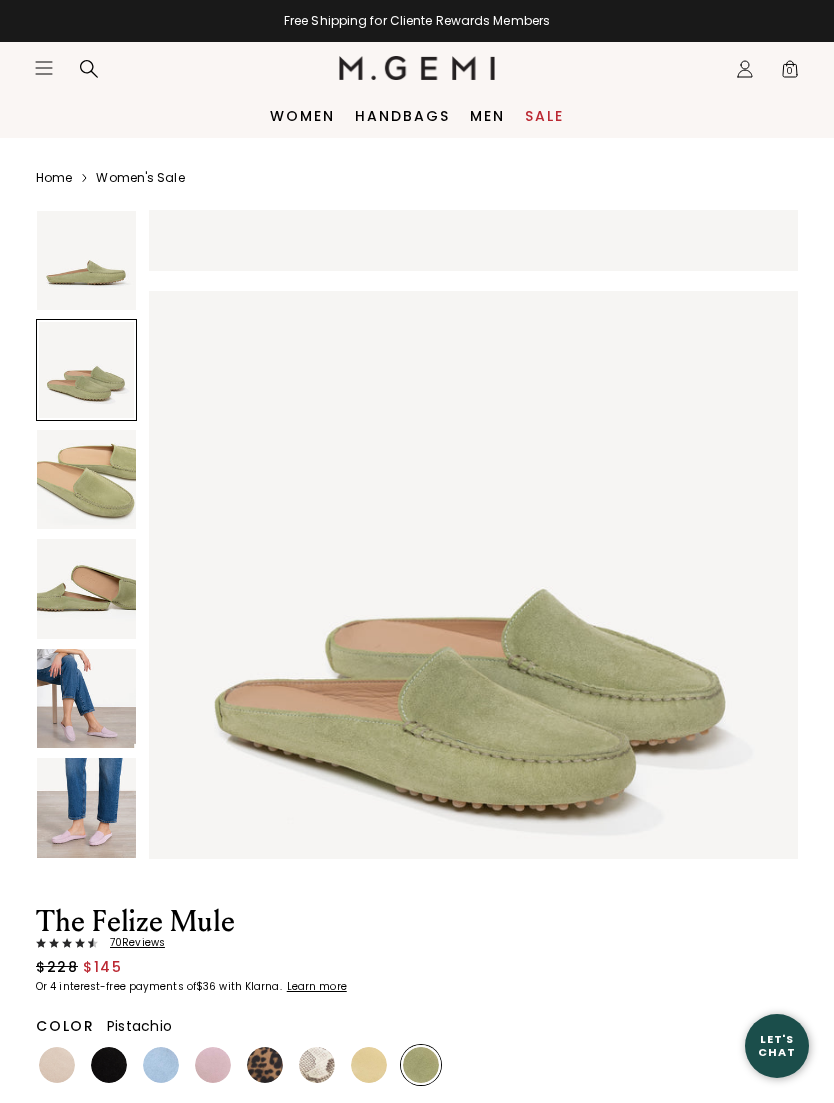 scroll, scrollTop: 669, scrollLeft: 0, axis: vertical 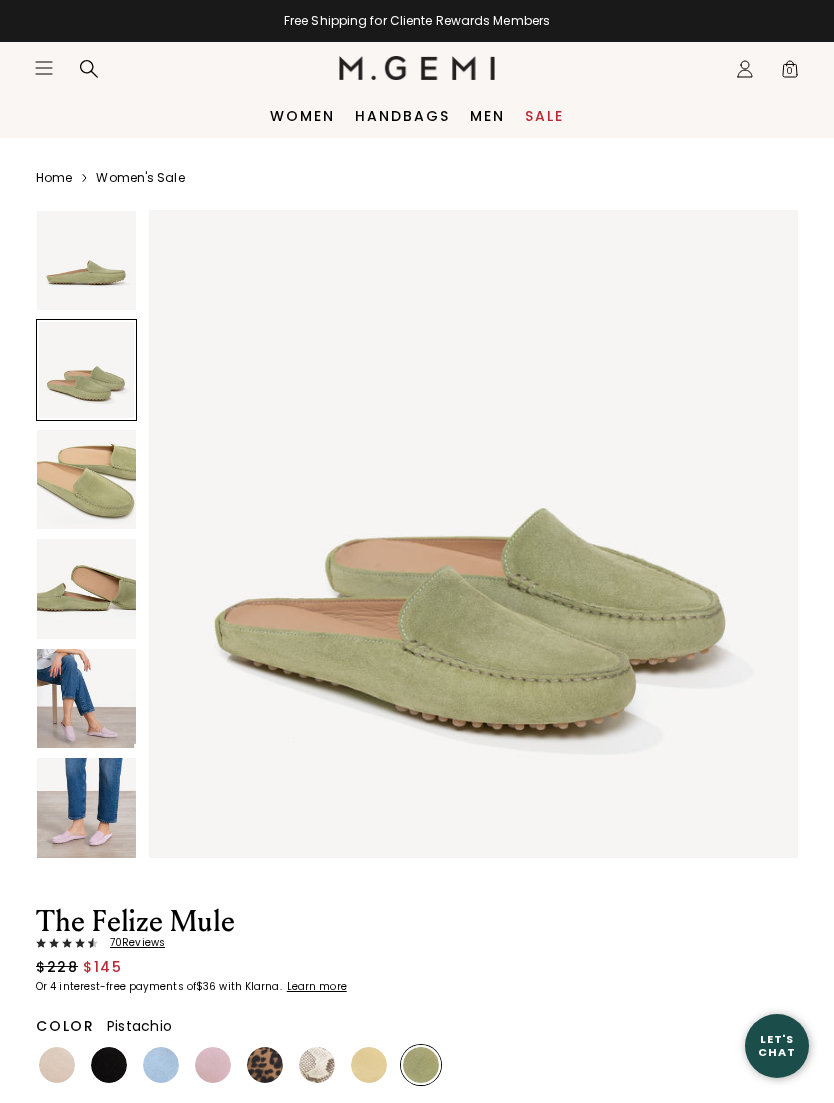 click at bounding box center [86, 479] 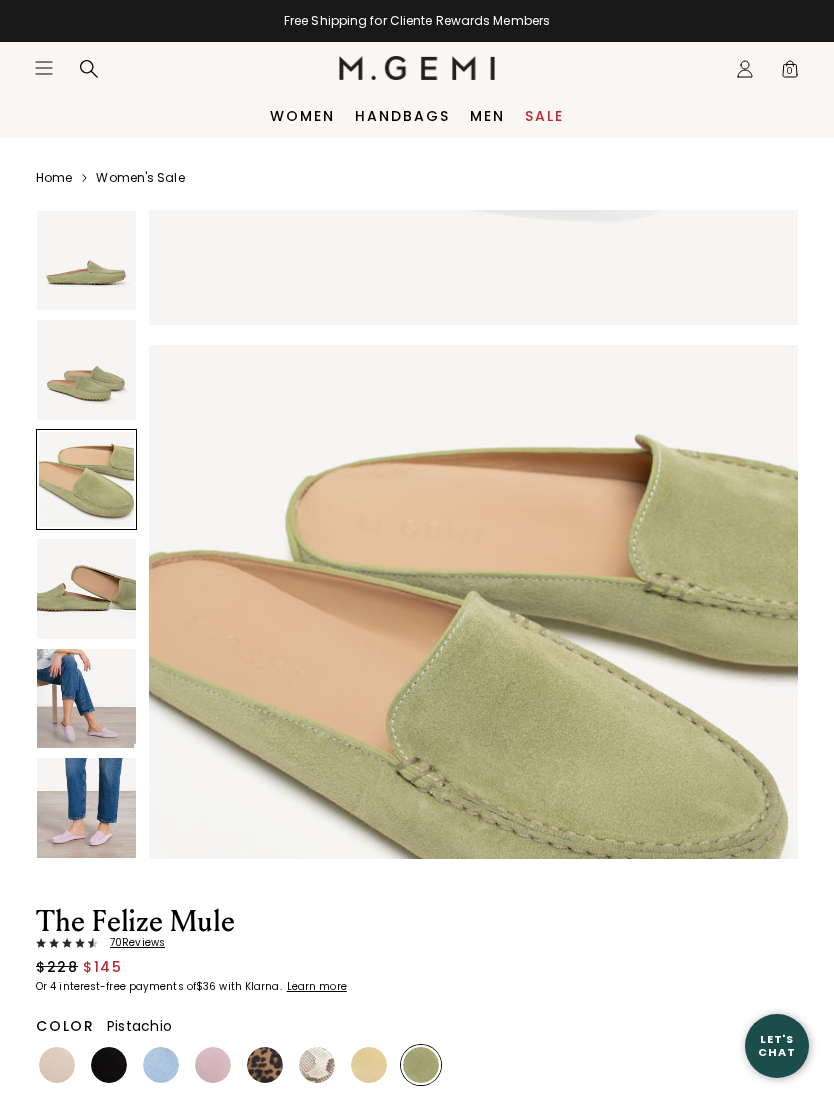 scroll, scrollTop: 1337, scrollLeft: 0, axis: vertical 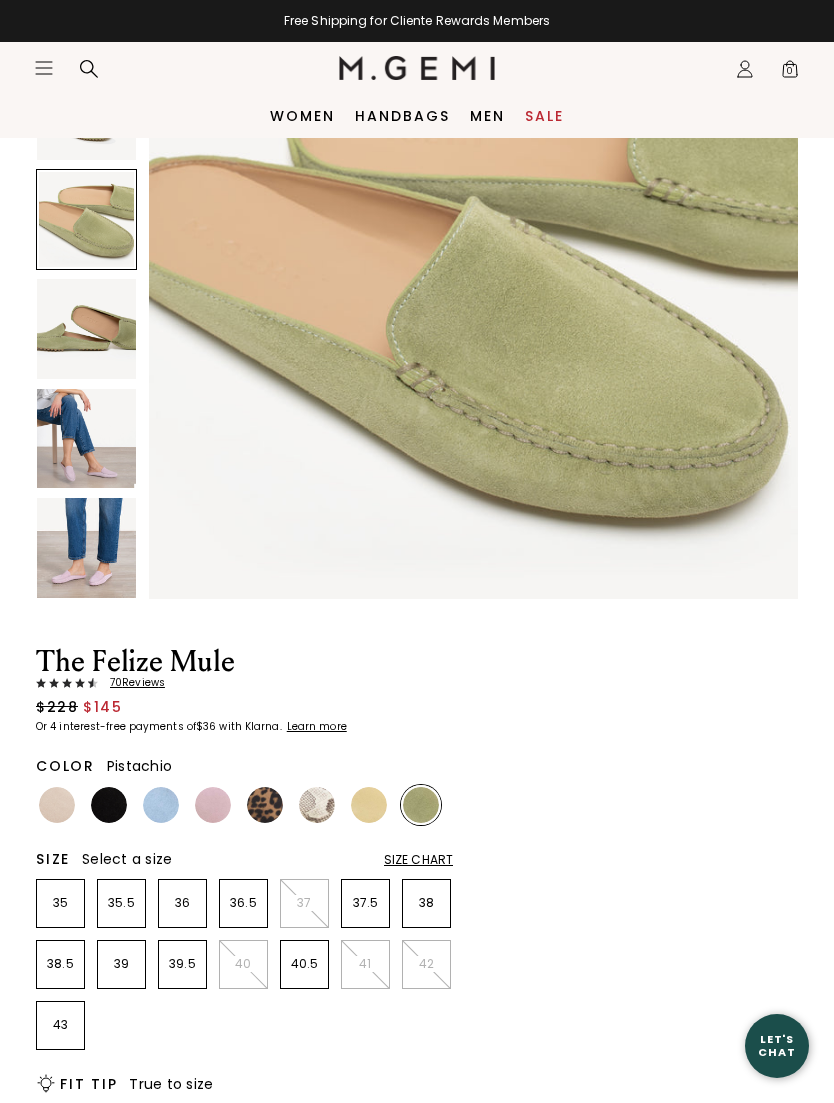 click on "38.5" at bounding box center [60, 964] 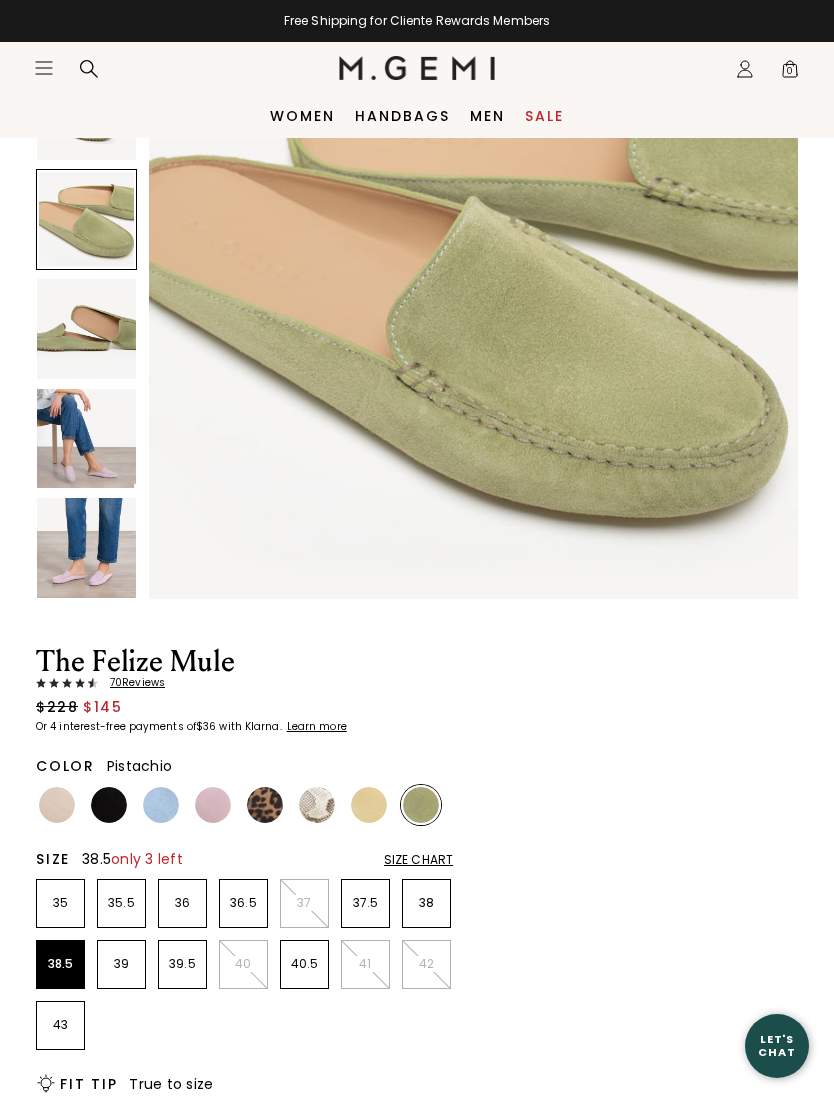 scroll, scrollTop: 0, scrollLeft: 0, axis: both 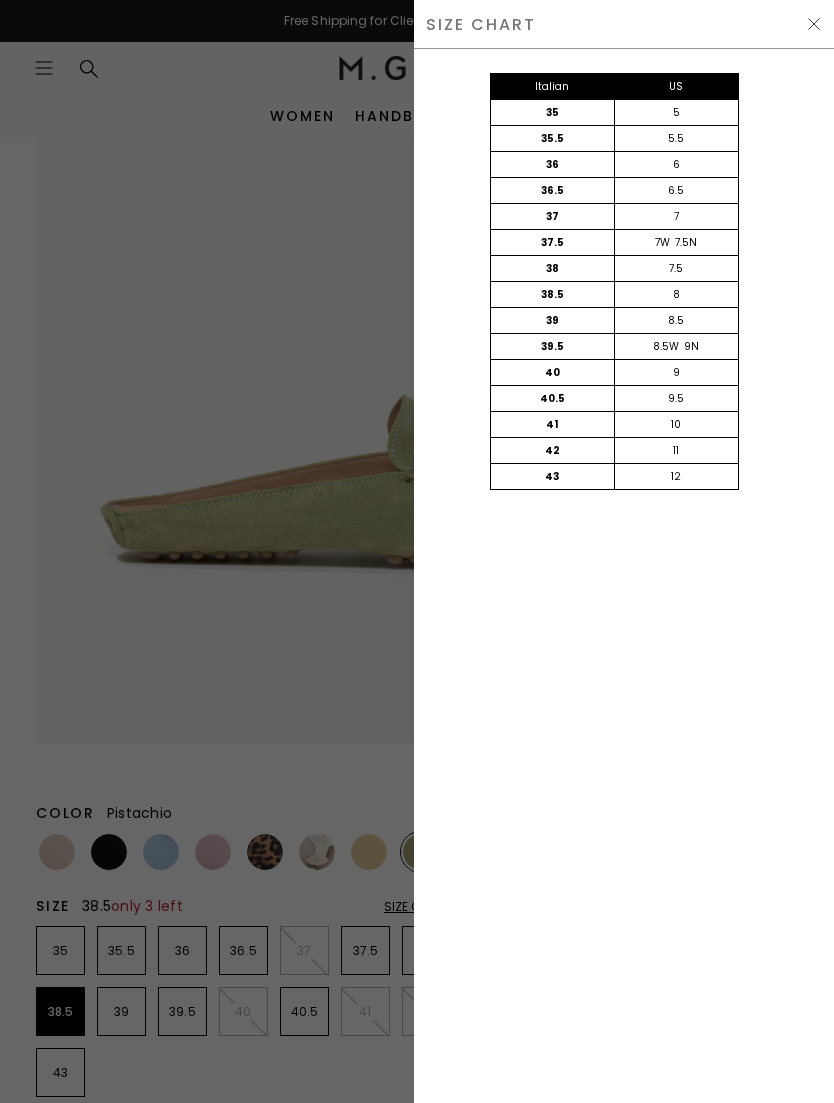 click at bounding box center (417, 551) 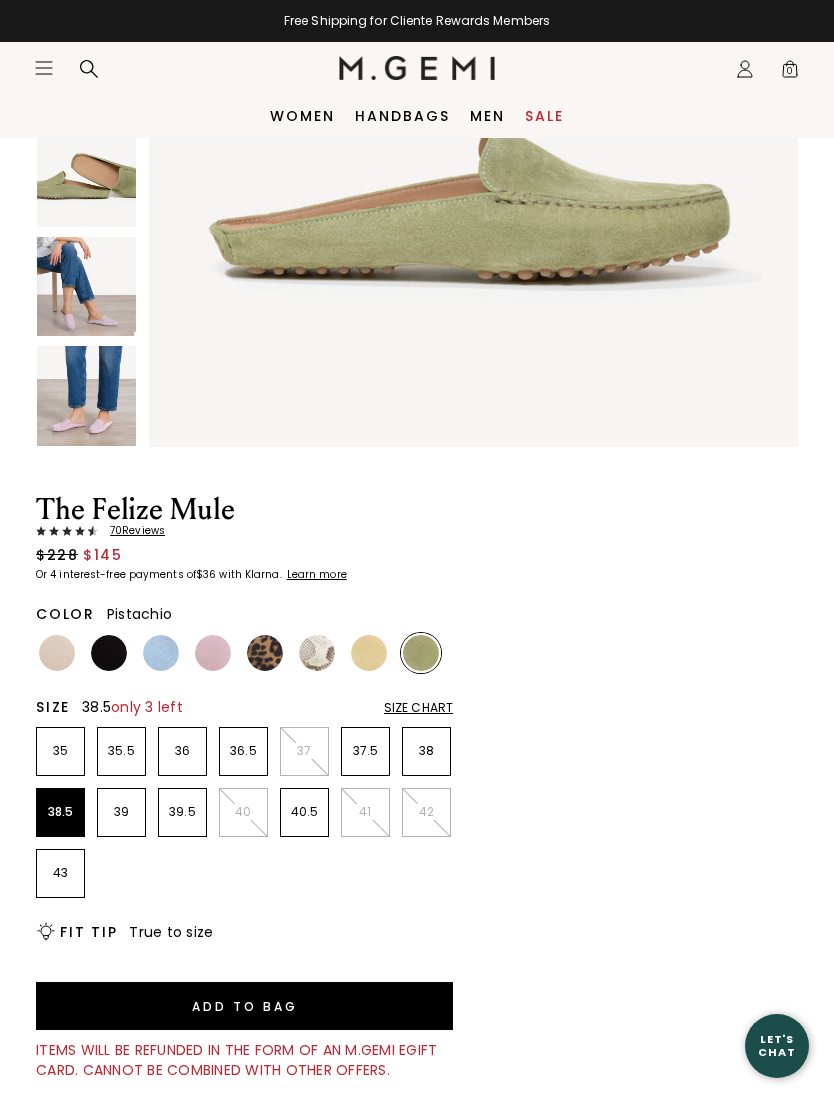 scroll, scrollTop: 409, scrollLeft: 0, axis: vertical 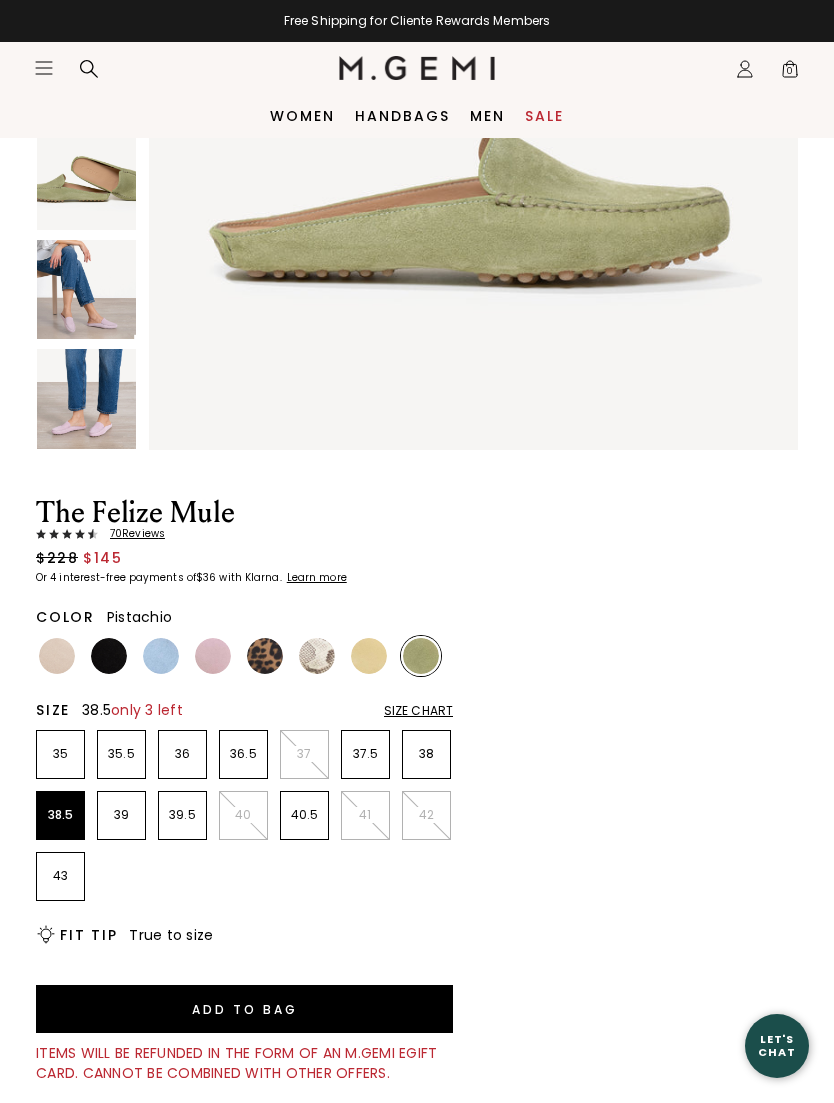 click at bounding box center [57, 656] 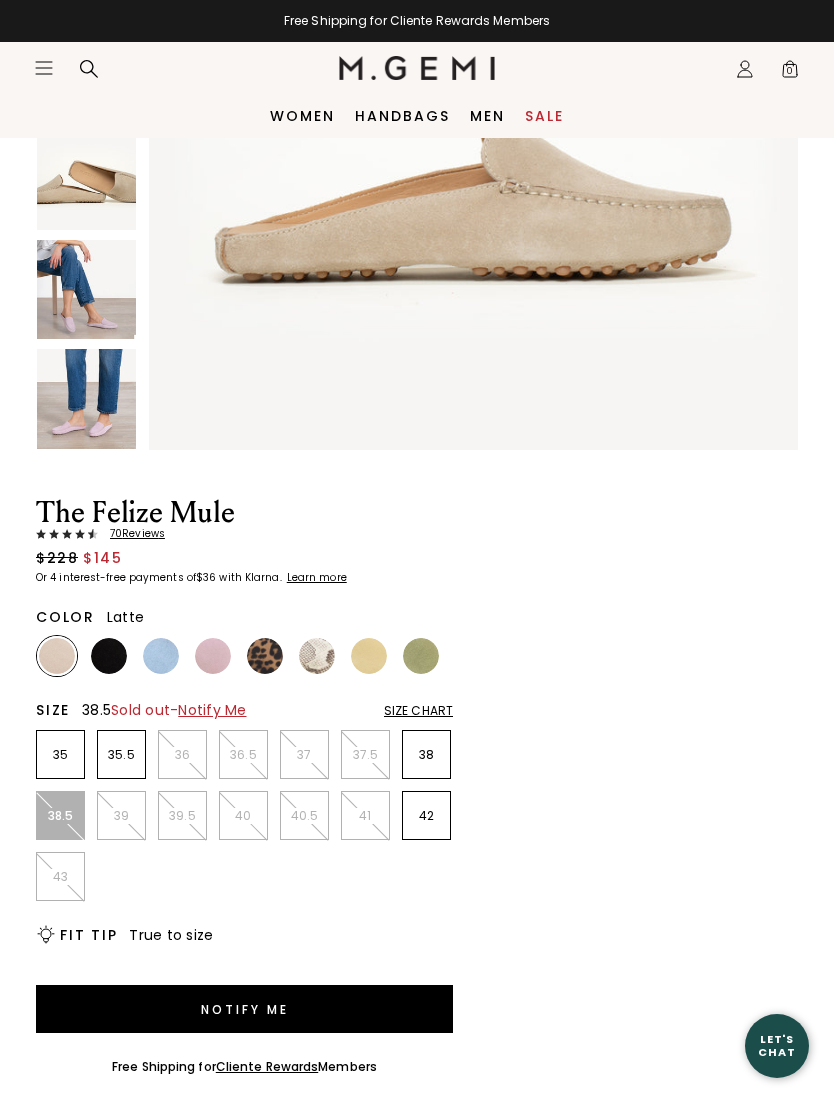 scroll, scrollTop: 0, scrollLeft: 0, axis: both 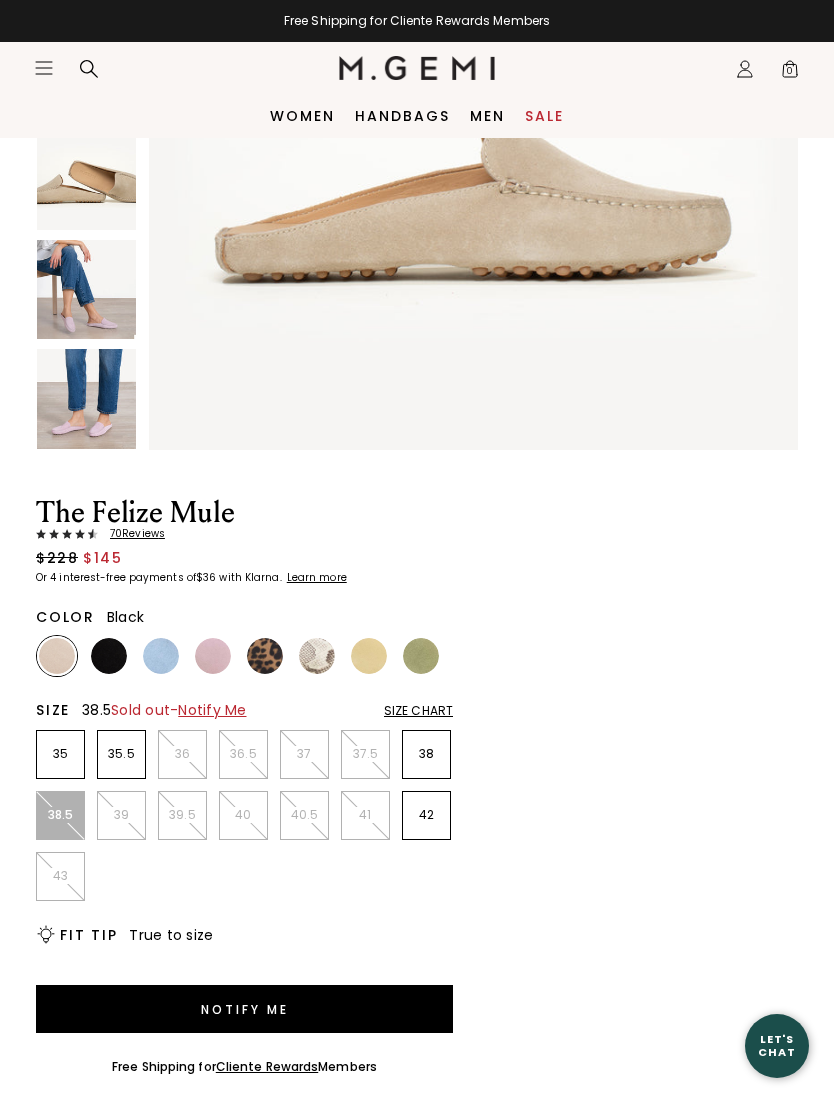 click at bounding box center (109, 656) 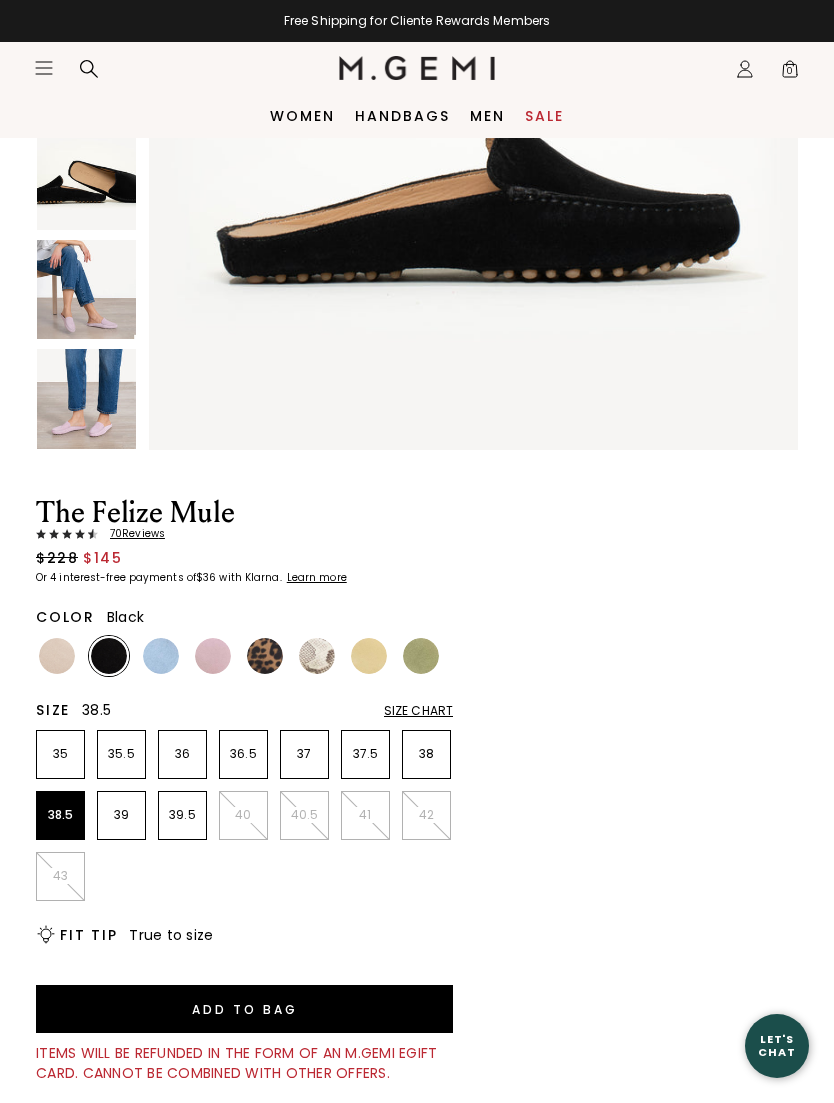 scroll, scrollTop: 0, scrollLeft: 0, axis: both 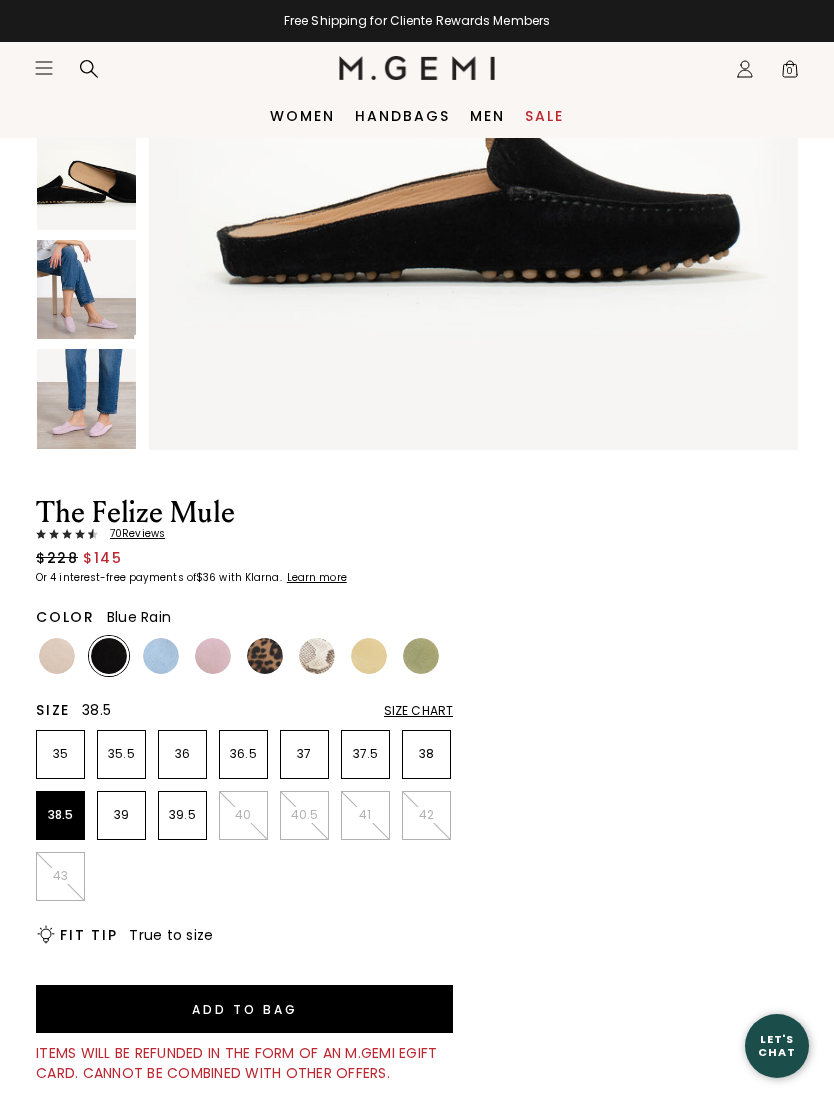 click at bounding box center (161, 656) 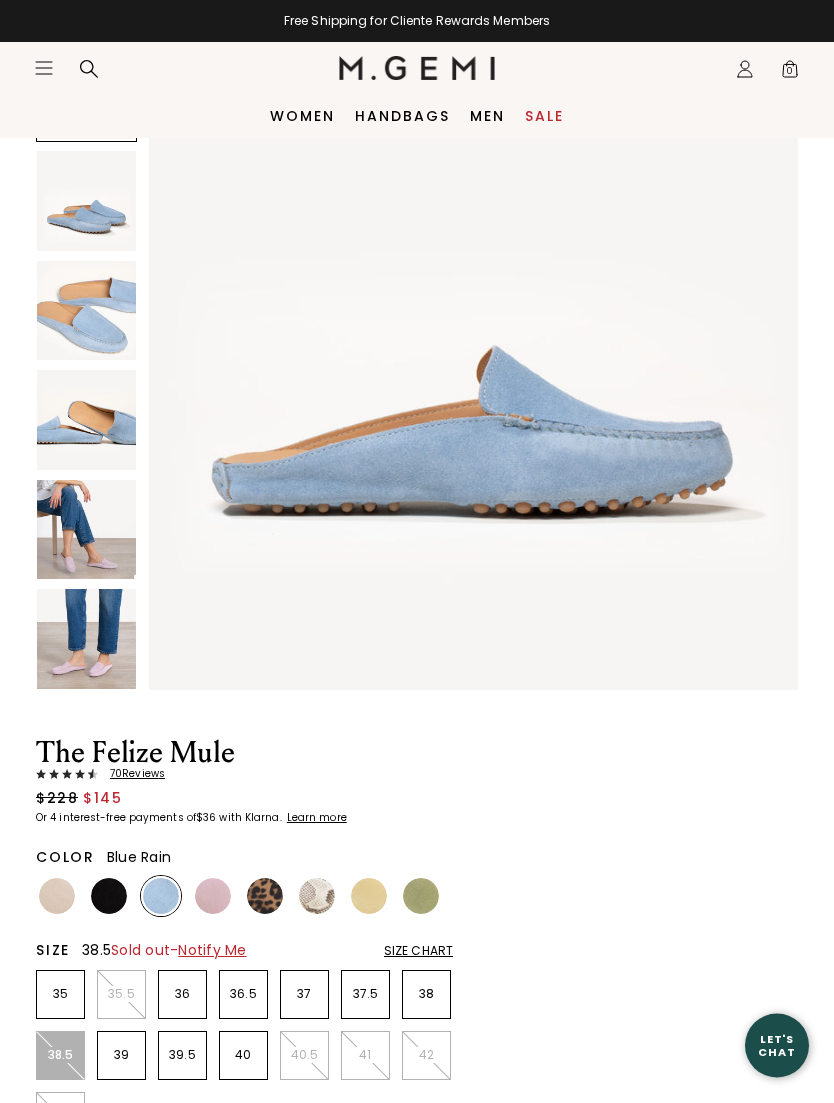 scroll, scrollTop: 169, scrollLeft: 0, axis: vertical 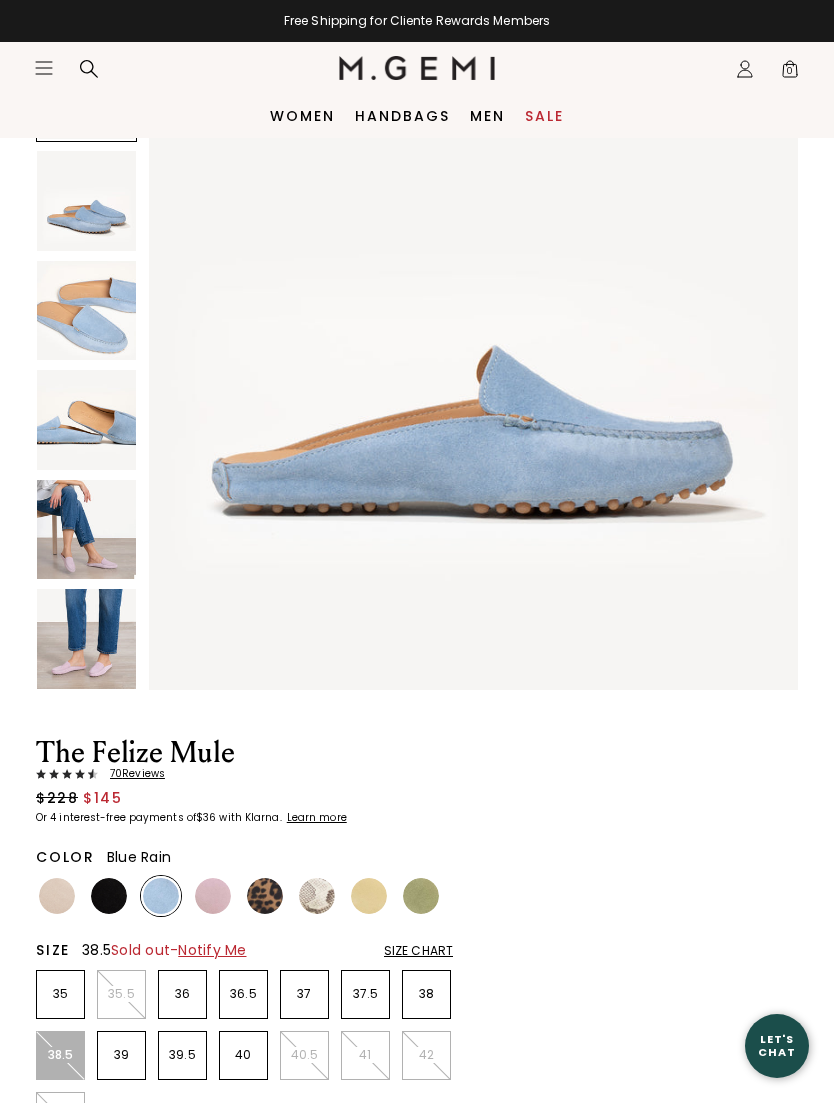 click at bounding box center (213, 896) 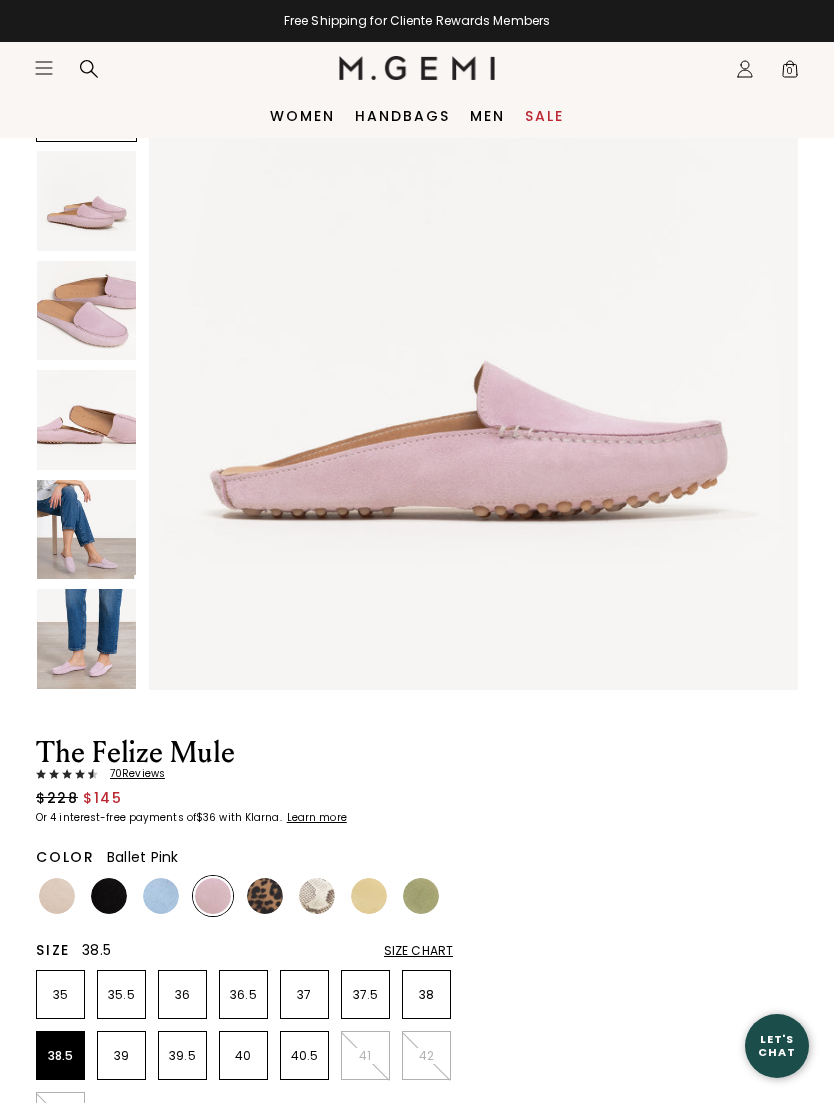 scroll, scrollTop: 0, scrollLeft: 0, axis: both 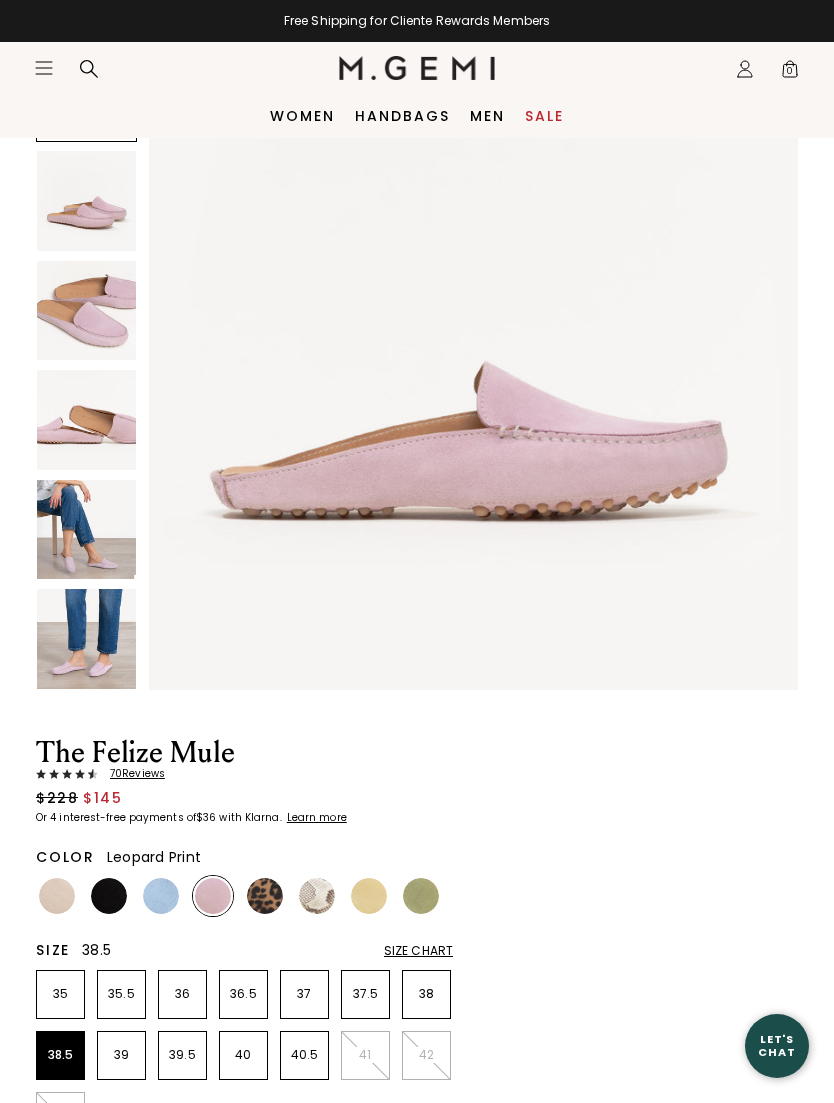 click at bounding box center [265, 896] 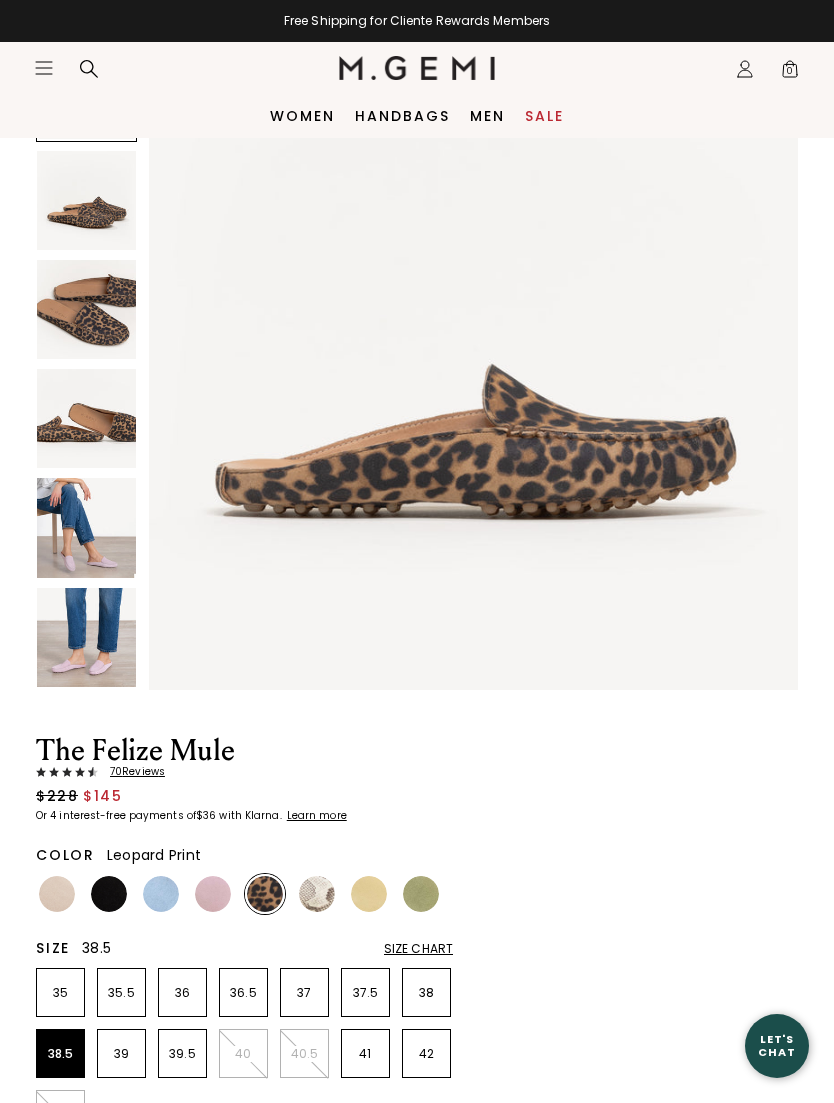 scroll, scrollTop: 0, scrollLeft: 0, axis: both 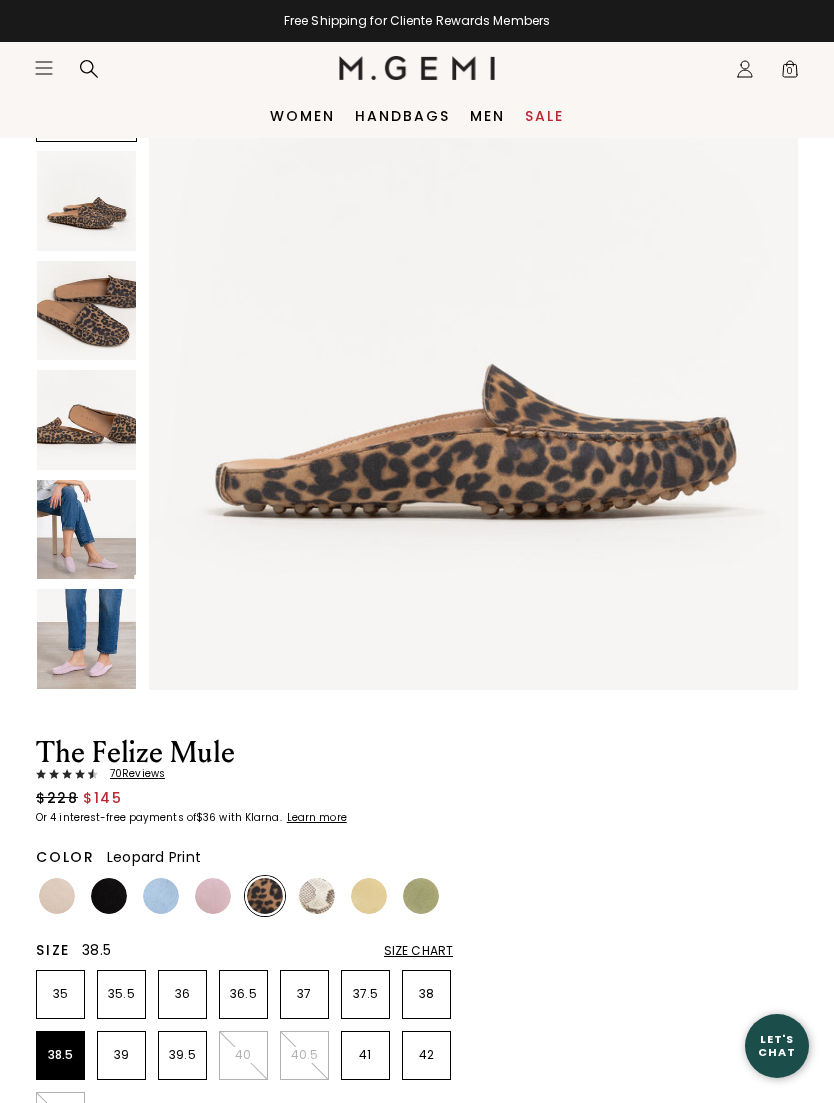 click at bounding box center (317, 896) 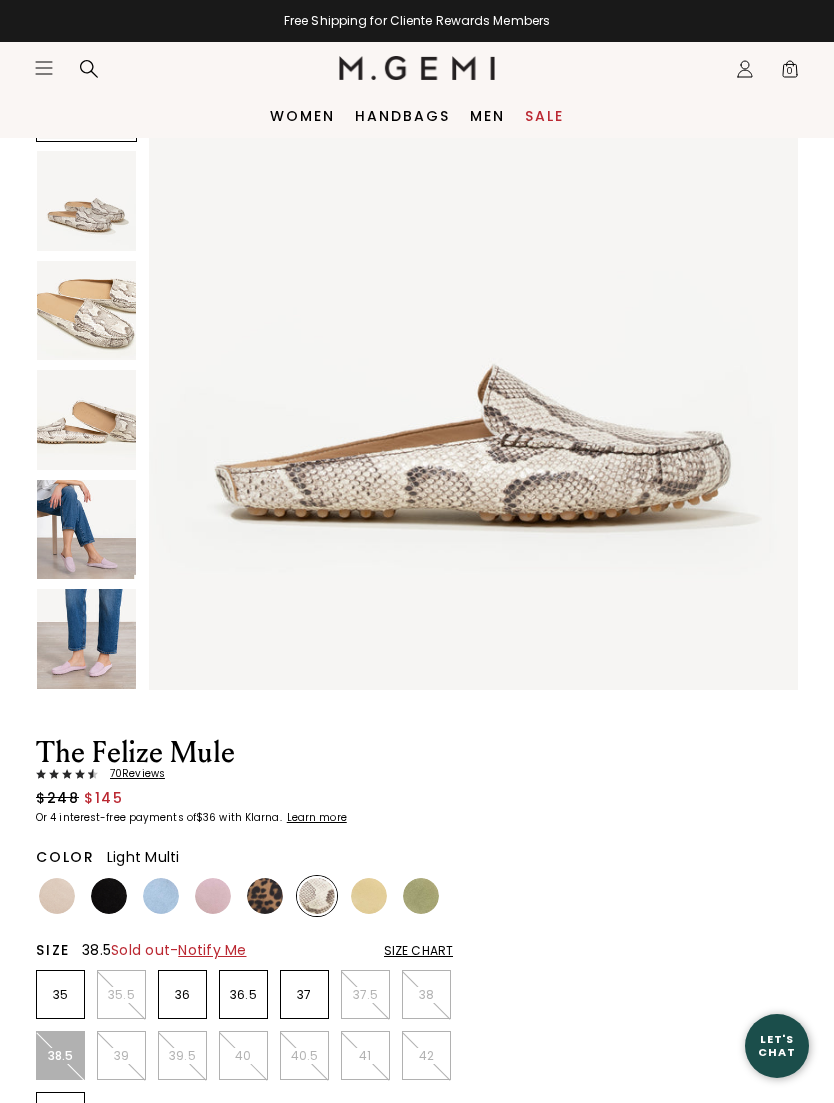 scroll, scrollTop: 0, scrollLeft: 0, axis: both 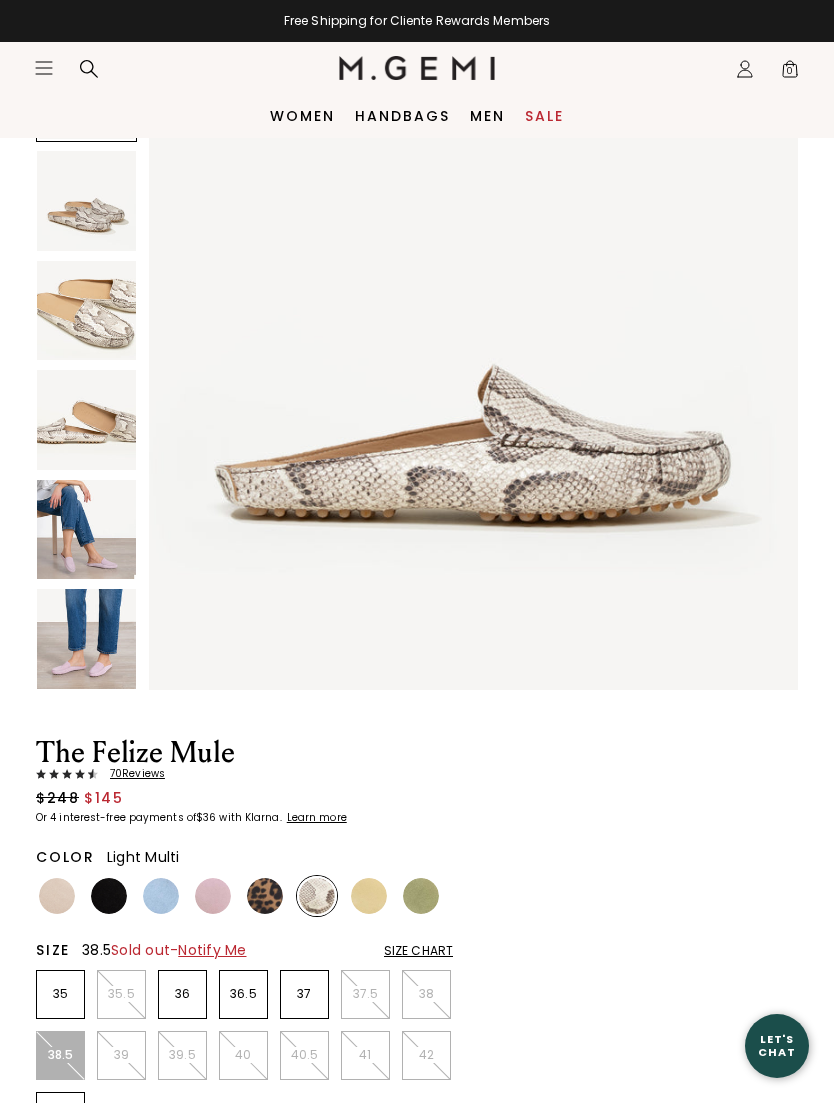 click at bounding box center (86, 310) 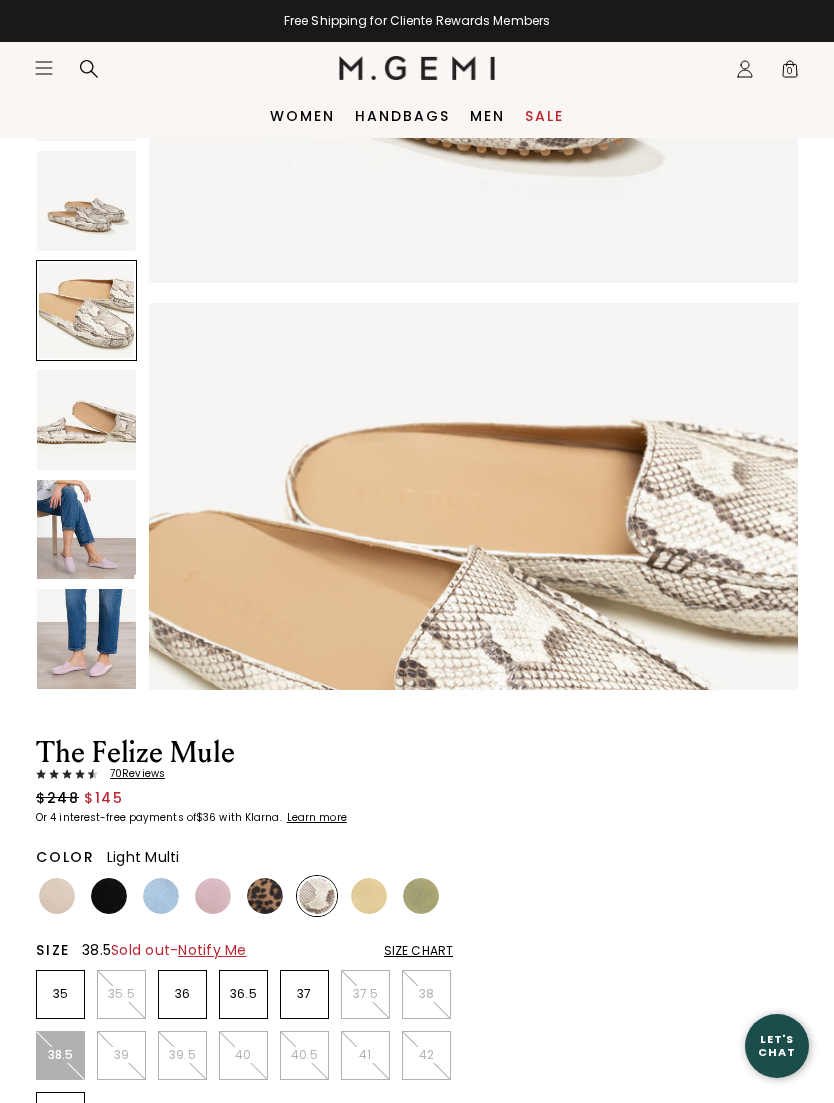 scroll, scrollTop: 1337, scrollLeft: 0, axis: vertical 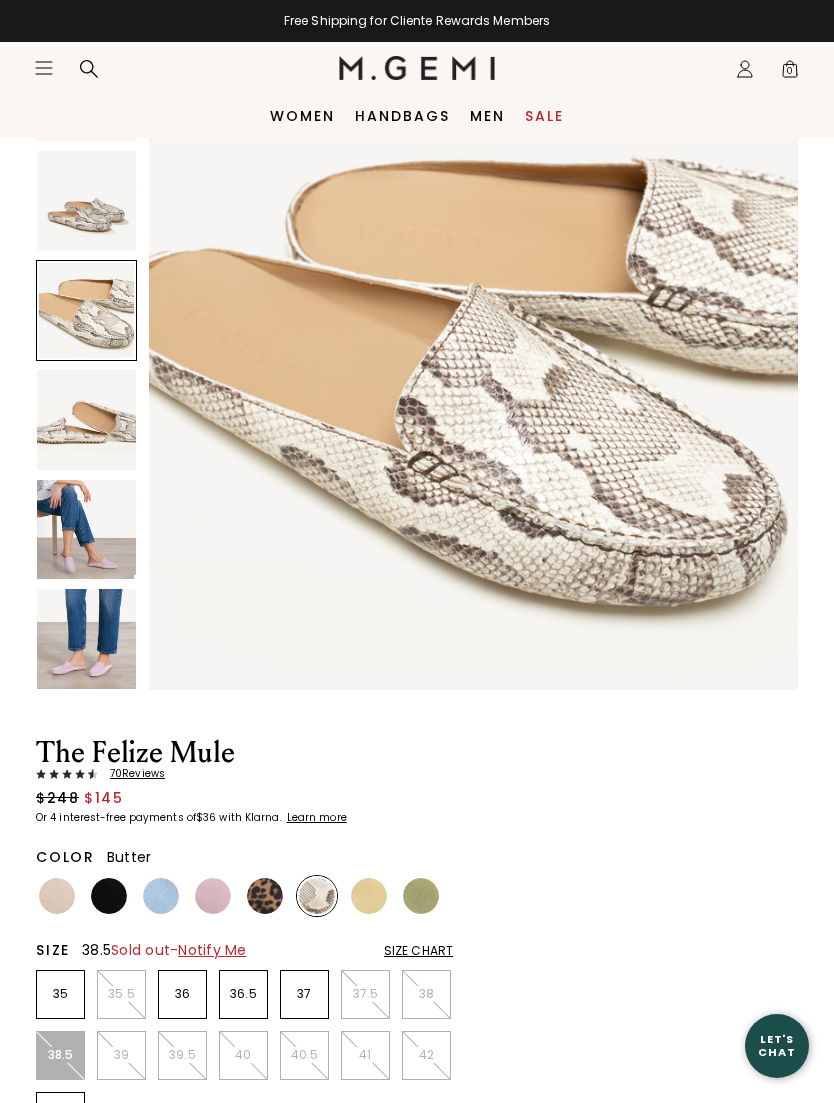 click at bounding box center (369, 896) 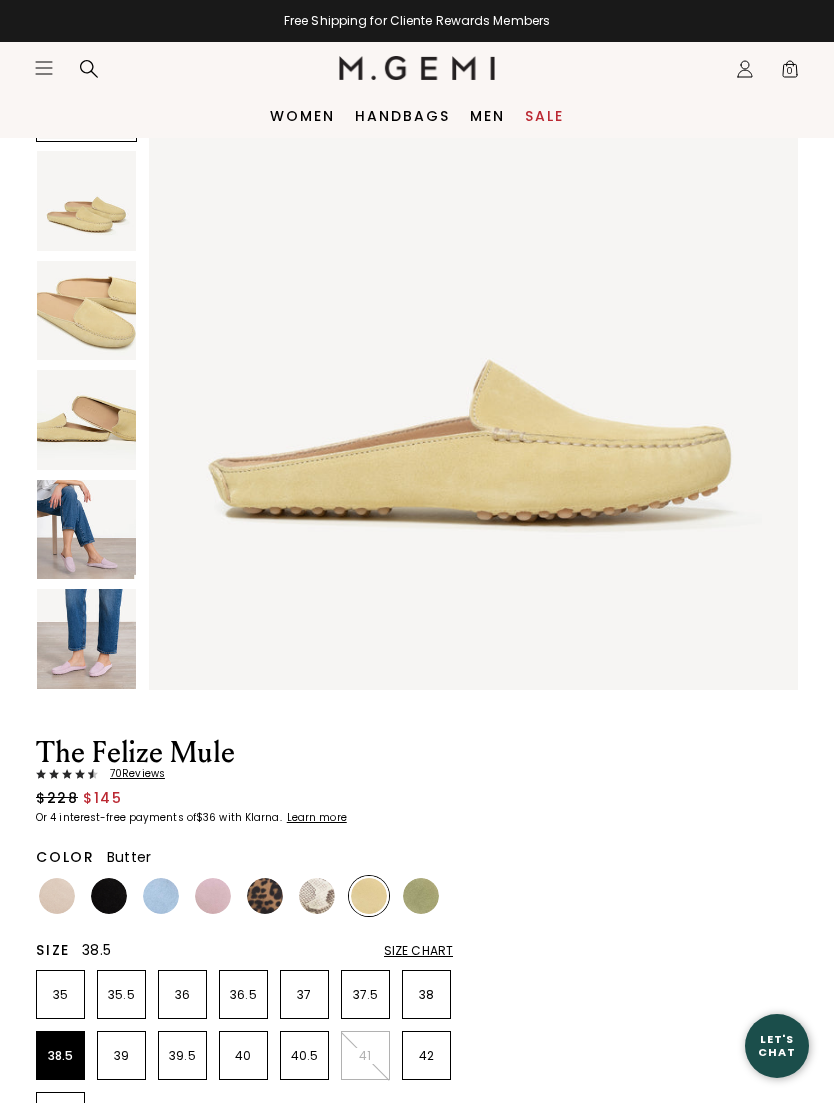 scroll, scrollTop: 0, scrollLeft: 0, axis: both 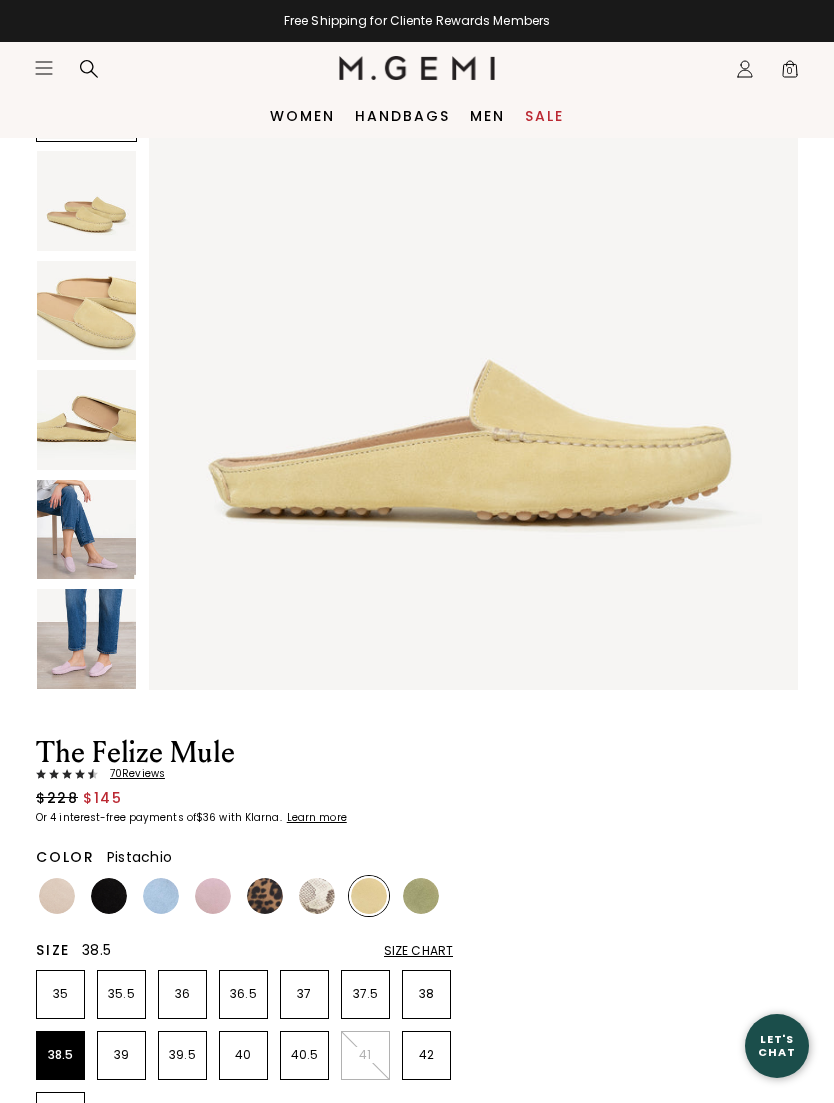 click at bounding box center [421, 896] 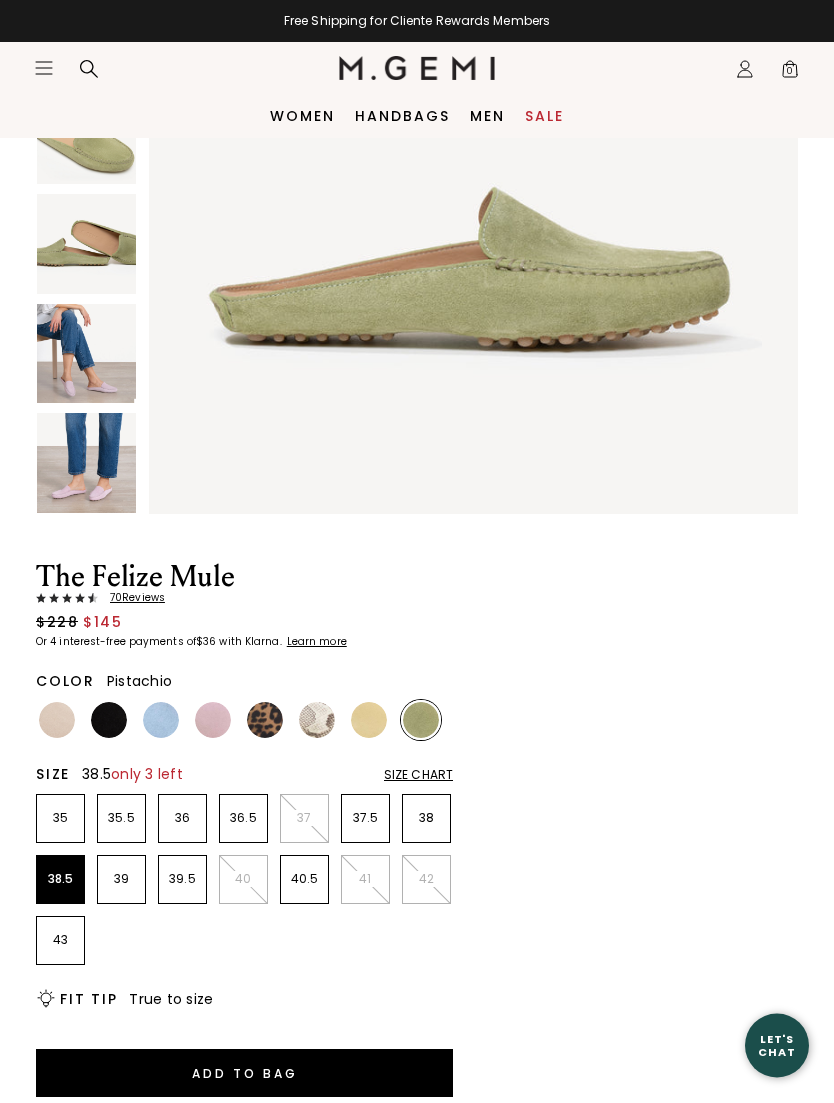 scroll, scrollTop: 0, scrollLeft: 0, axis: both 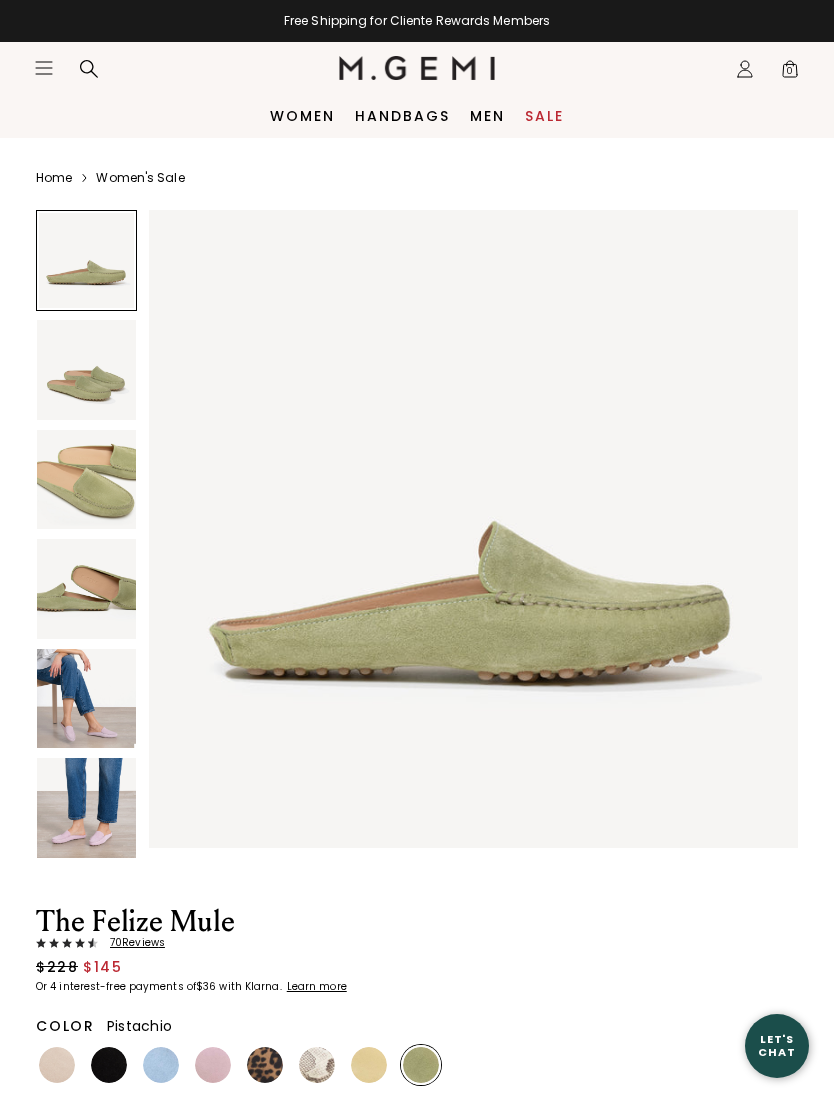 click at bounding box center (86, 369) 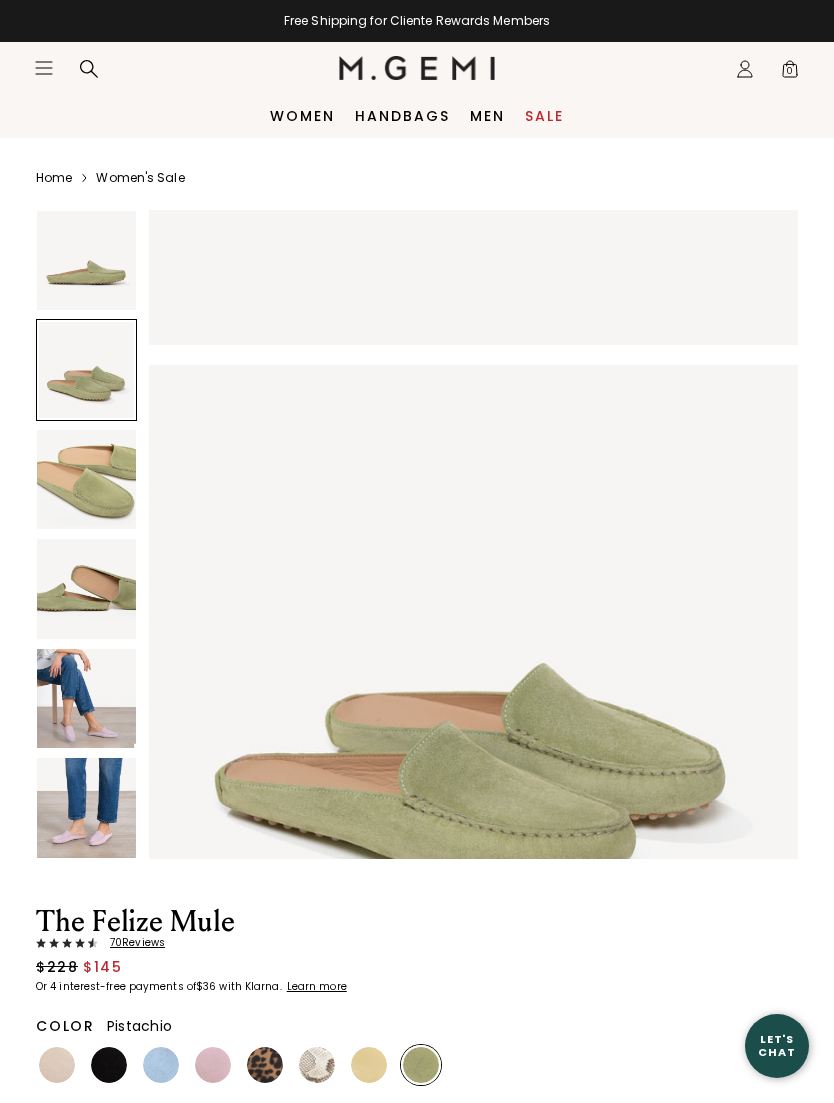 scroll, scrollTop: 669, scrollLeft: 0, axis: vertical 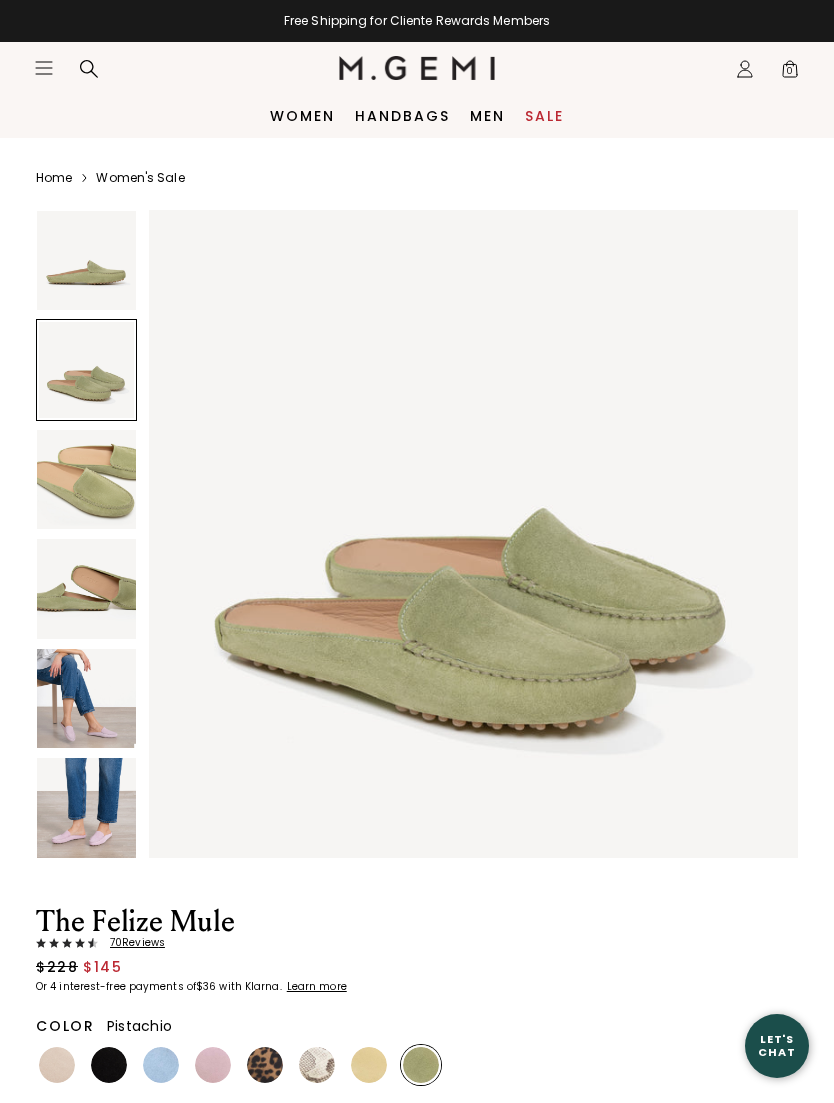 click at bounding box center [86, 479] 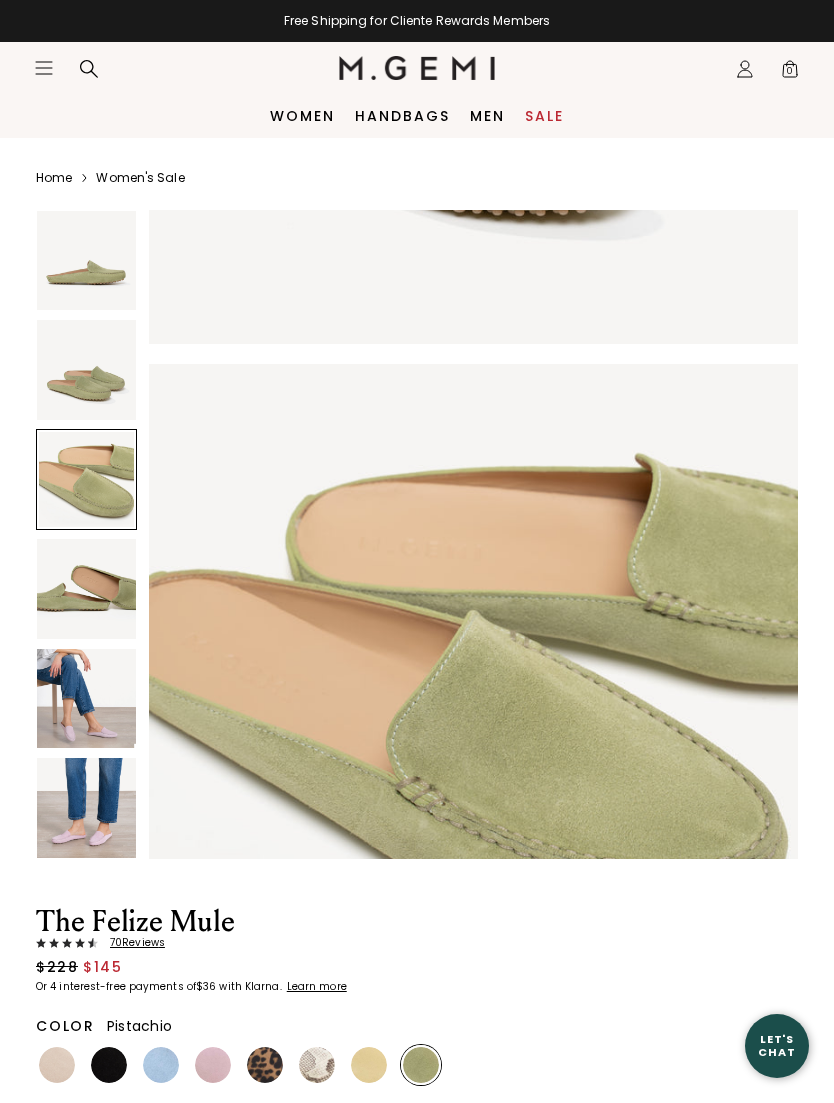 scroll, scrollTop: 1337, scrollLeft: 0, axis: vertical 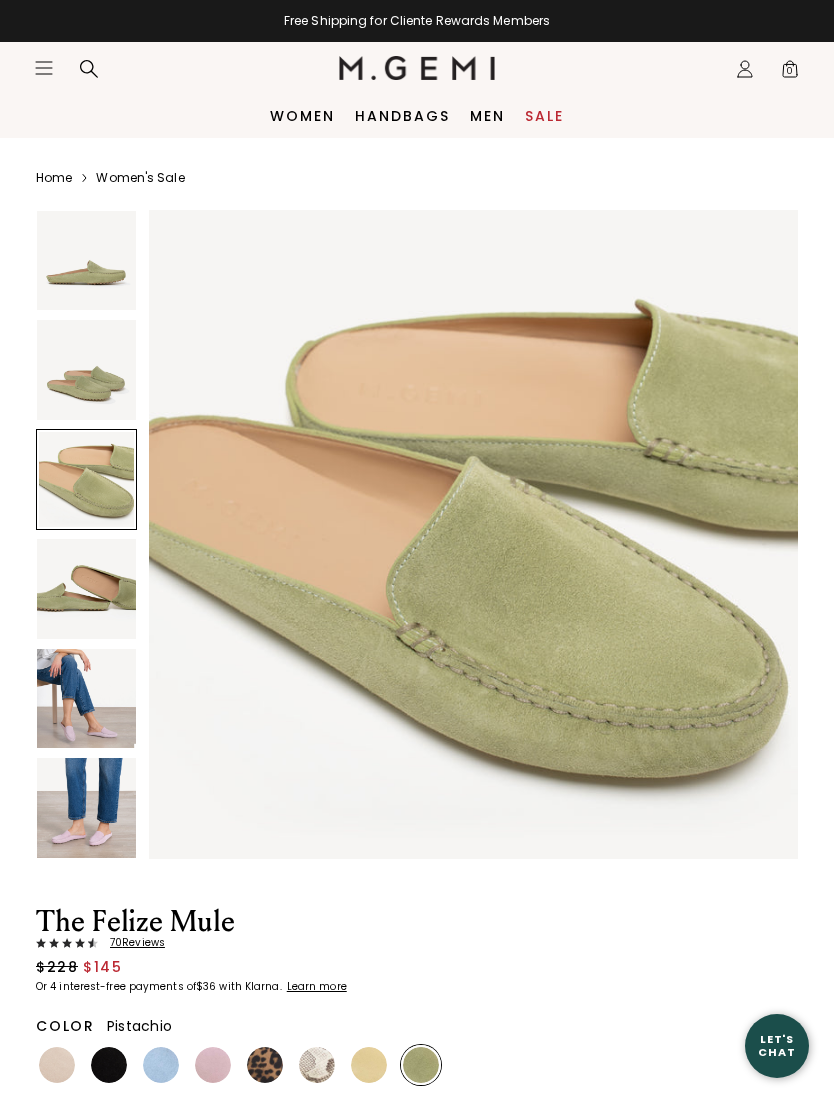 click at bounding box center (86, 588) 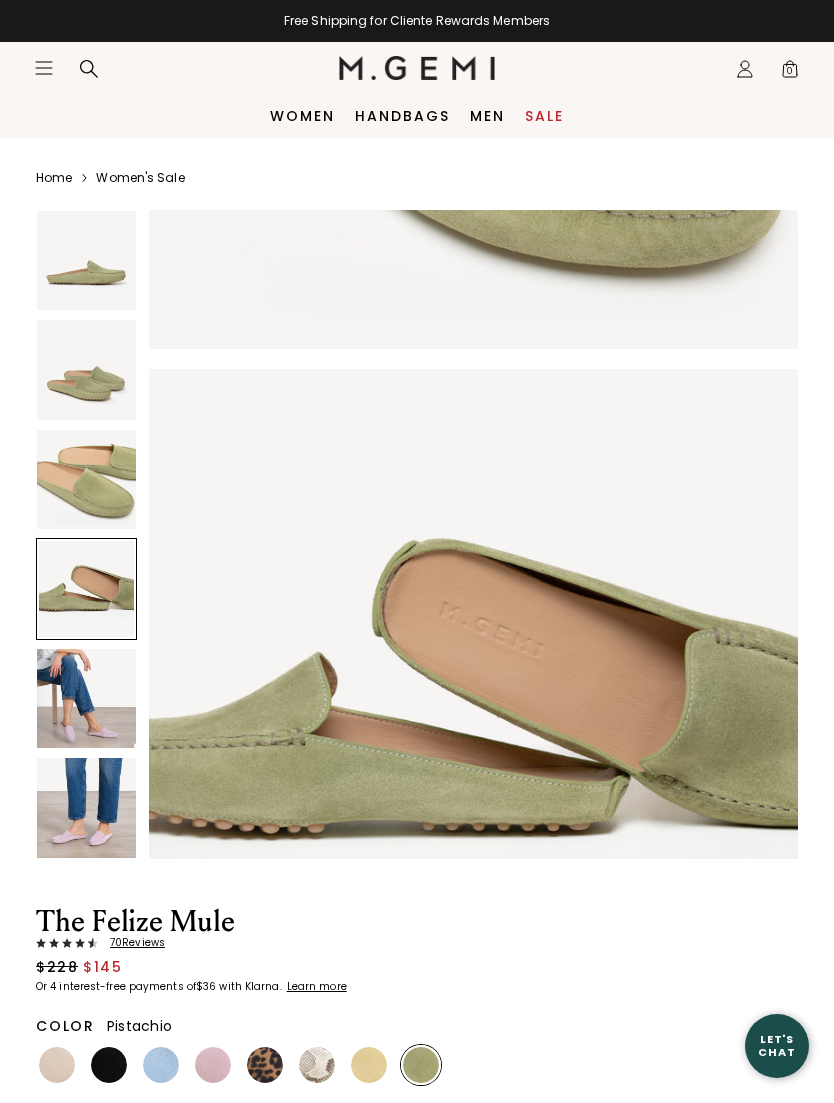 scroll, scrollTop: 2006, scrollLeft: 0, axis: vertical 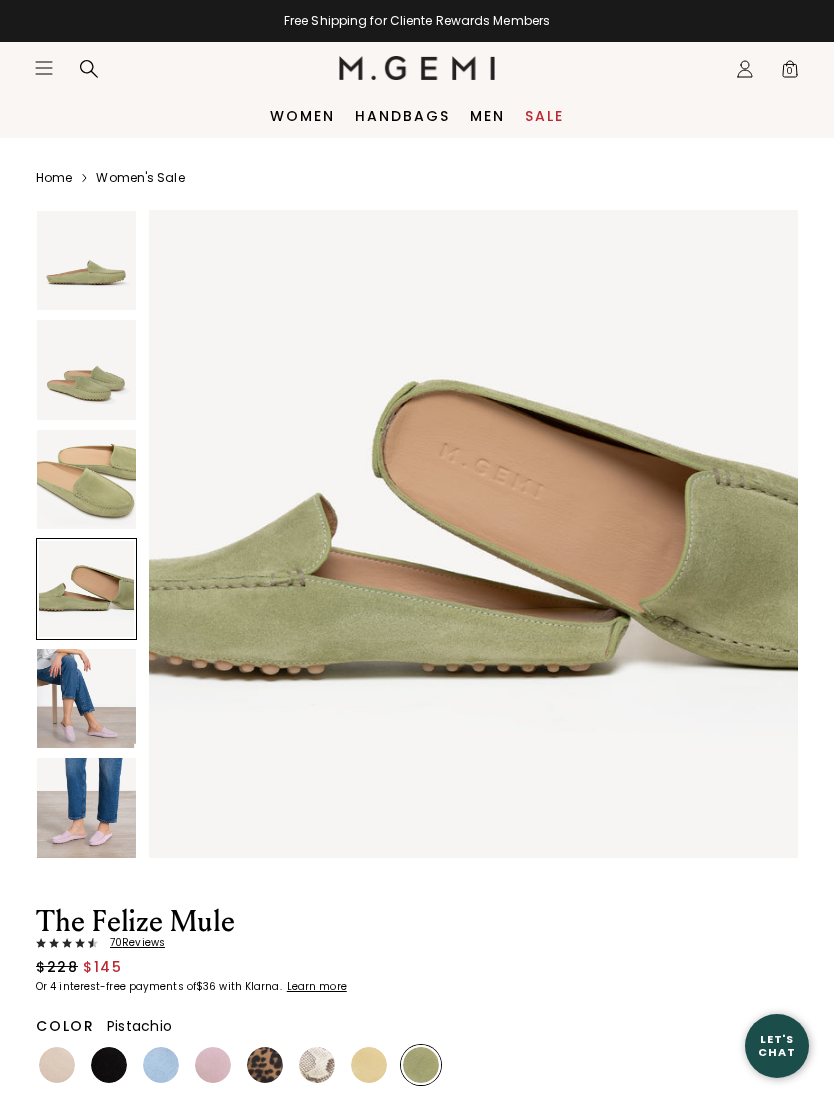 click at bounding box center [86, 698] 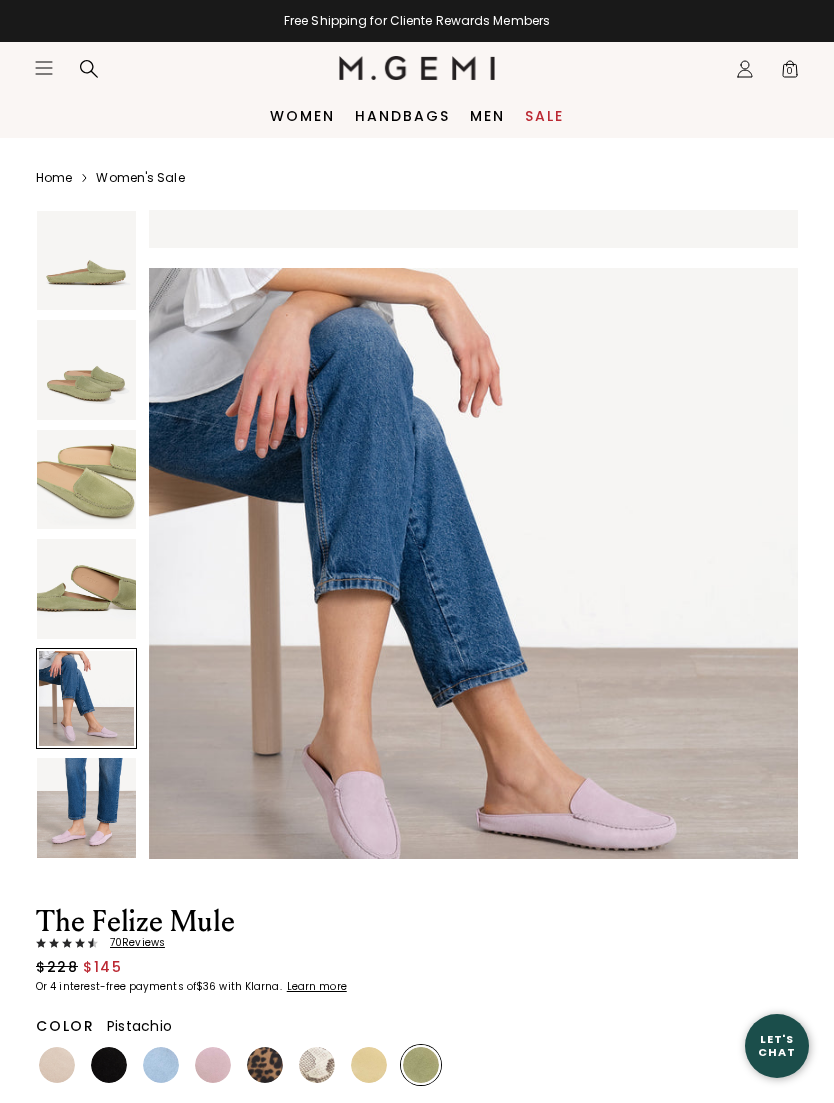 scroll, scrollTop: 2674, scrollLeft: 0, axis: vertical 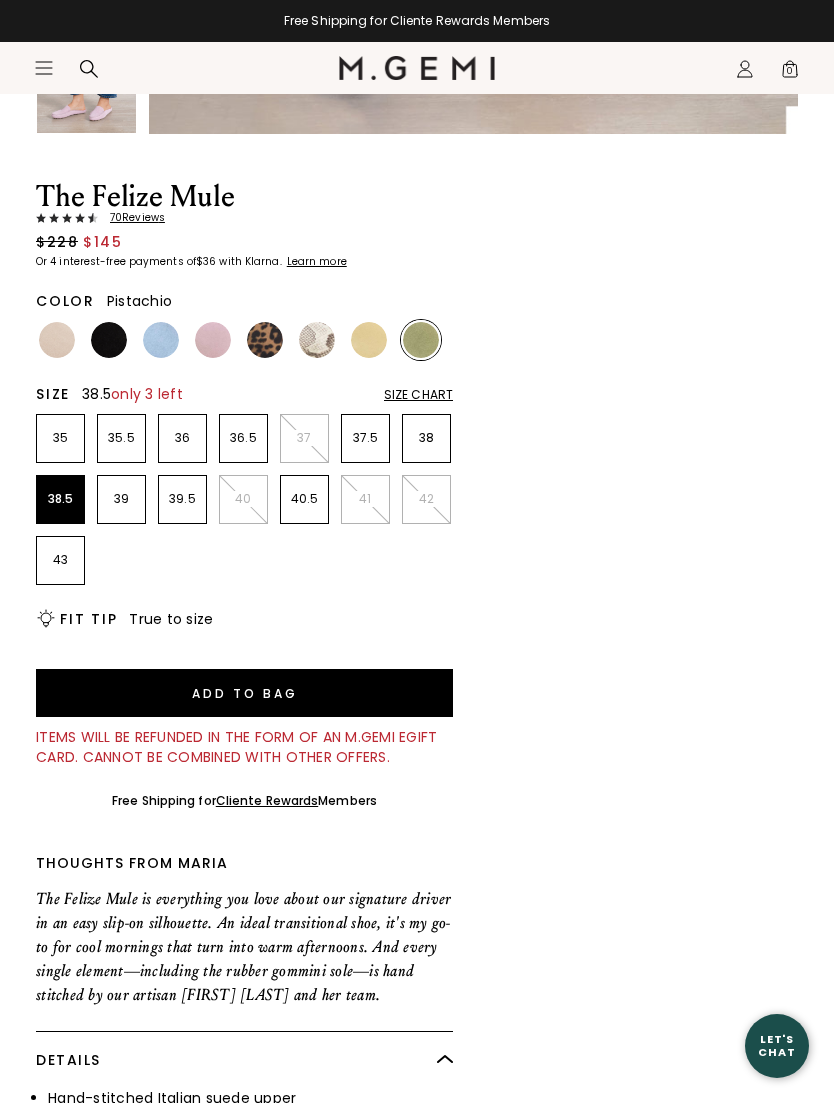 click on "Add to Bag" at bounding box center (244, 693) 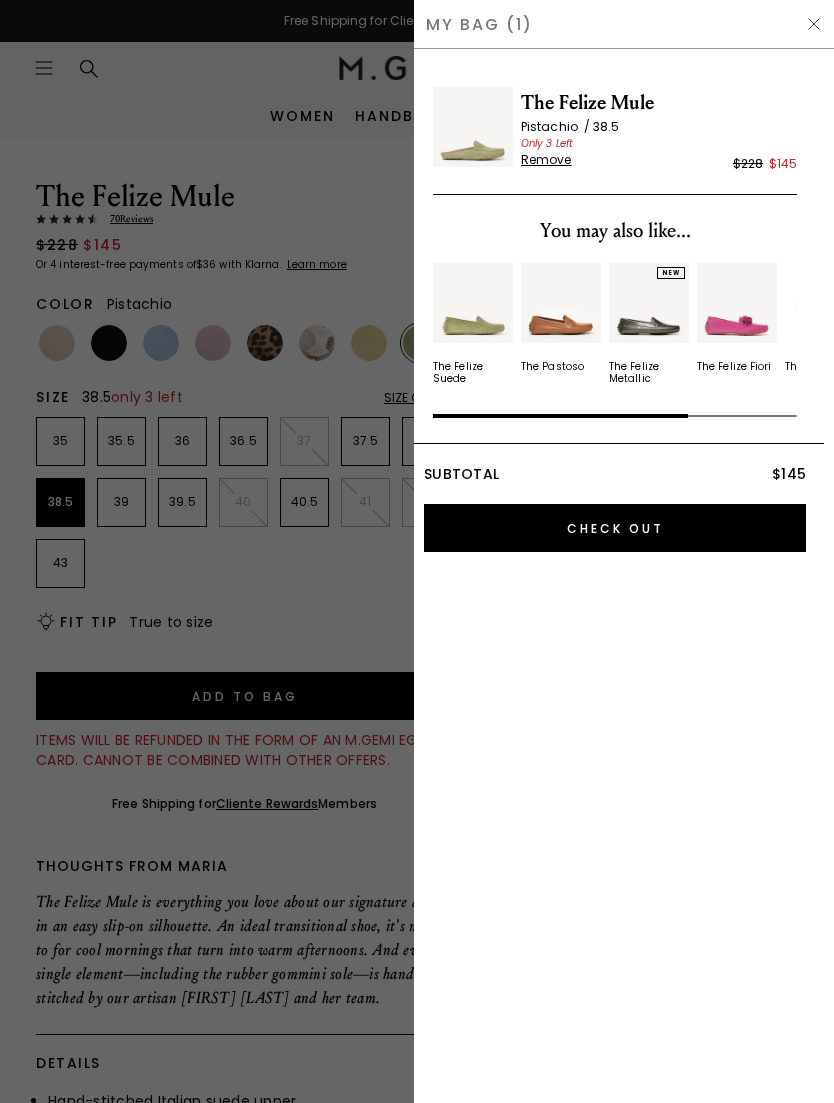 scroll, scrollTop: 0, scrollLeft: 0, axis: both 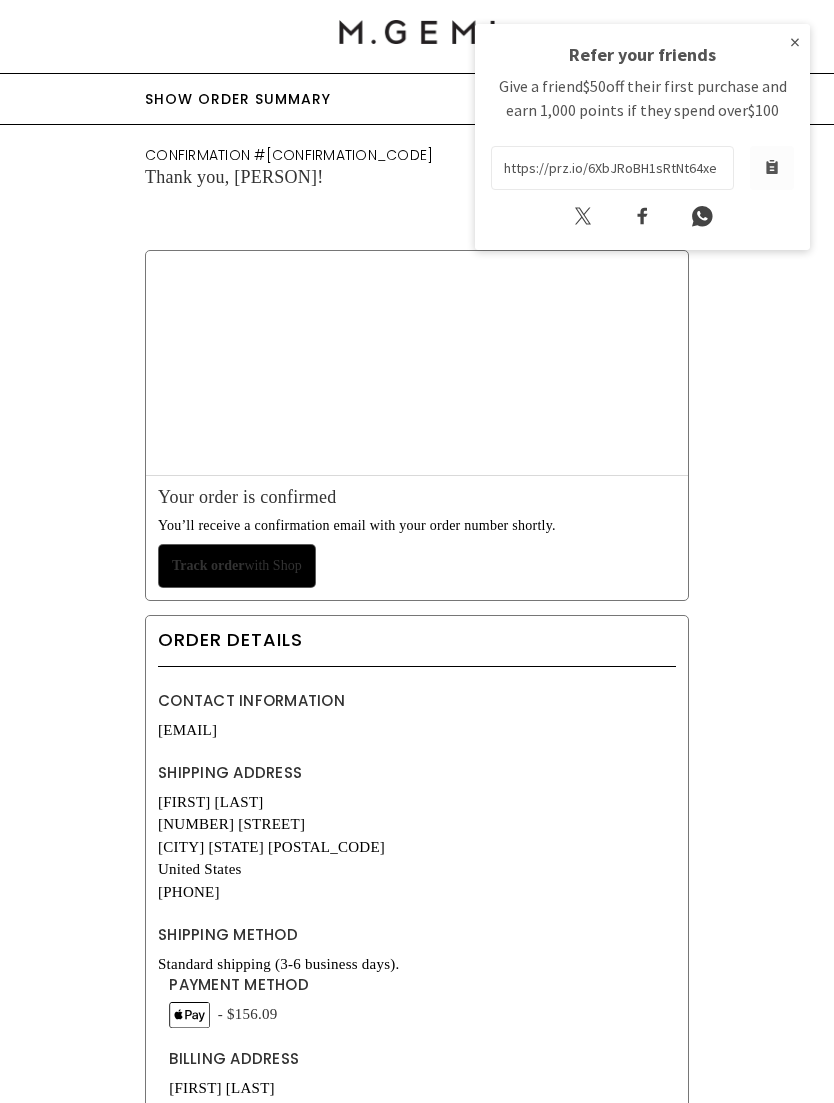 click on "×" at bounding box center [795, 42] 